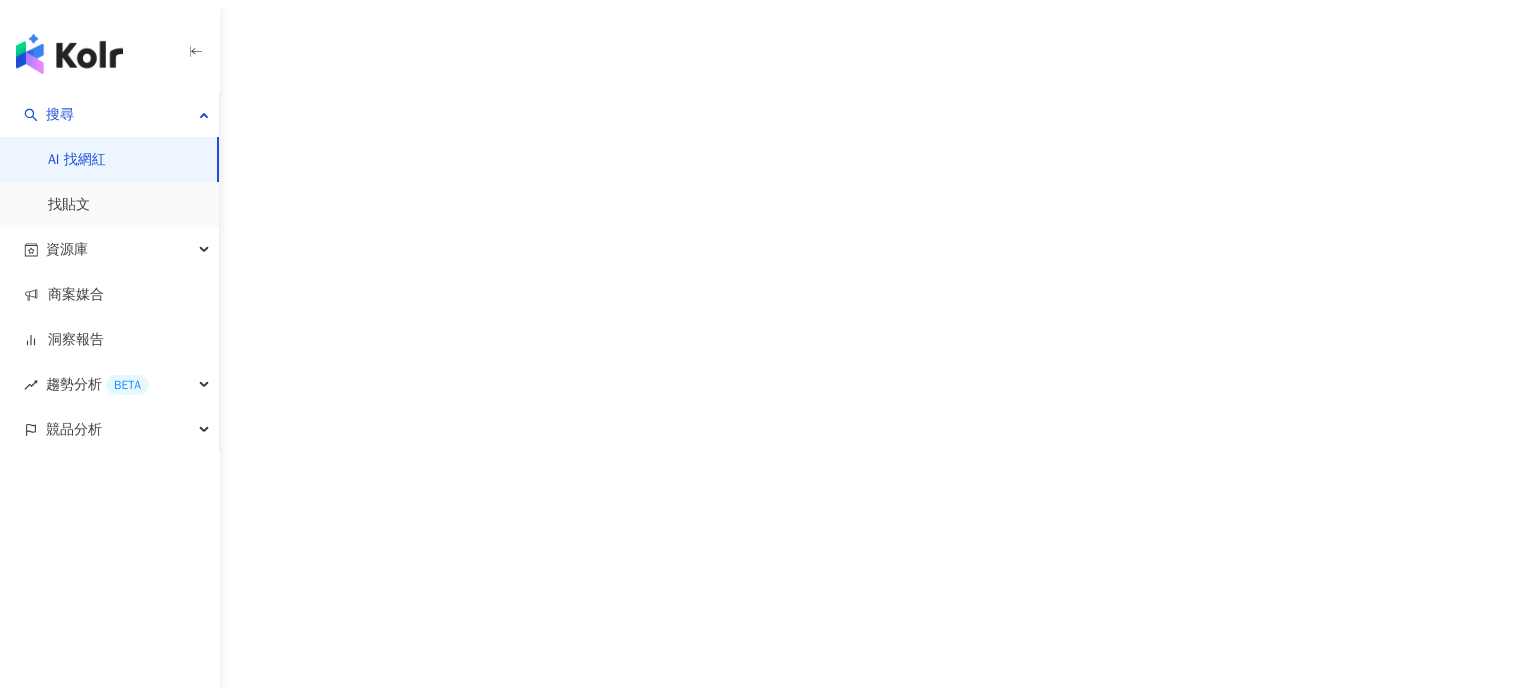 scroll, scrollTop: 0, scrollLeft: 0, axis: both 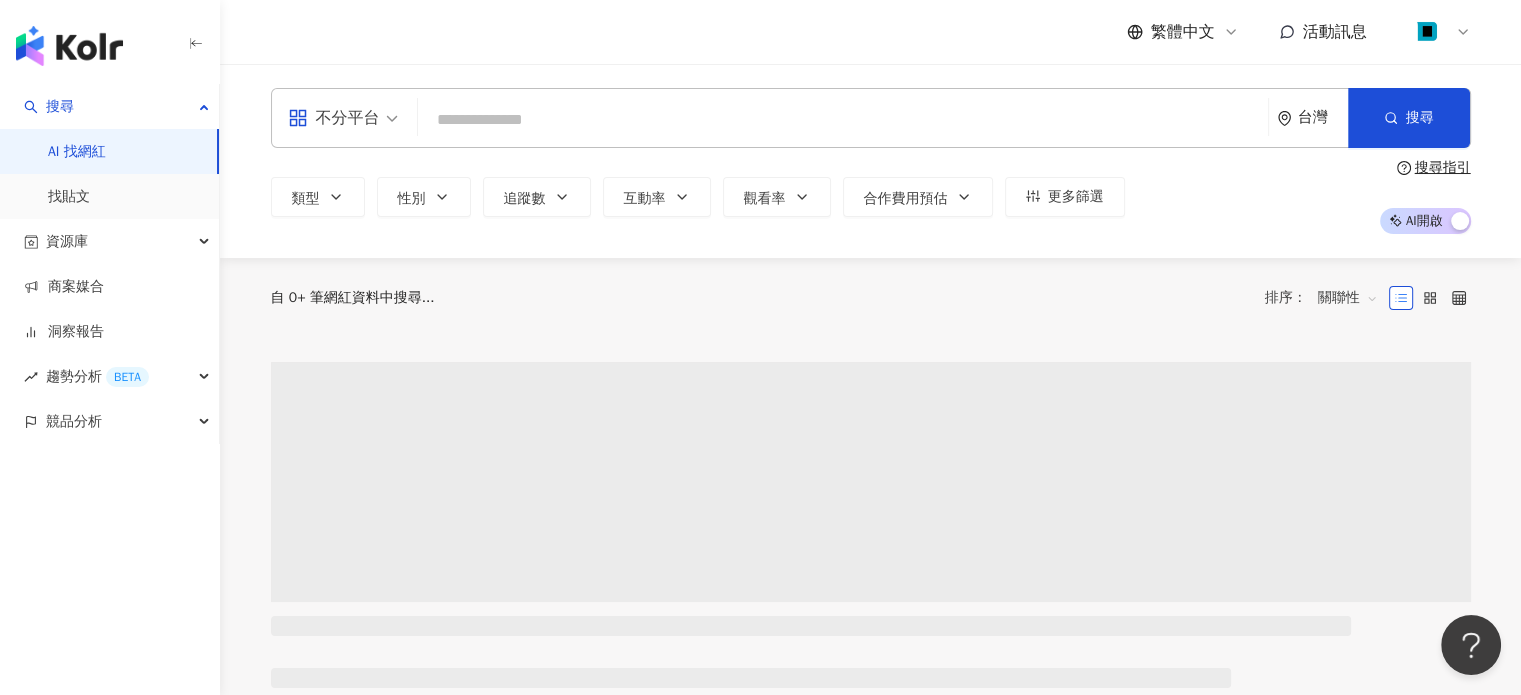 click at bounding box center (843, 120) 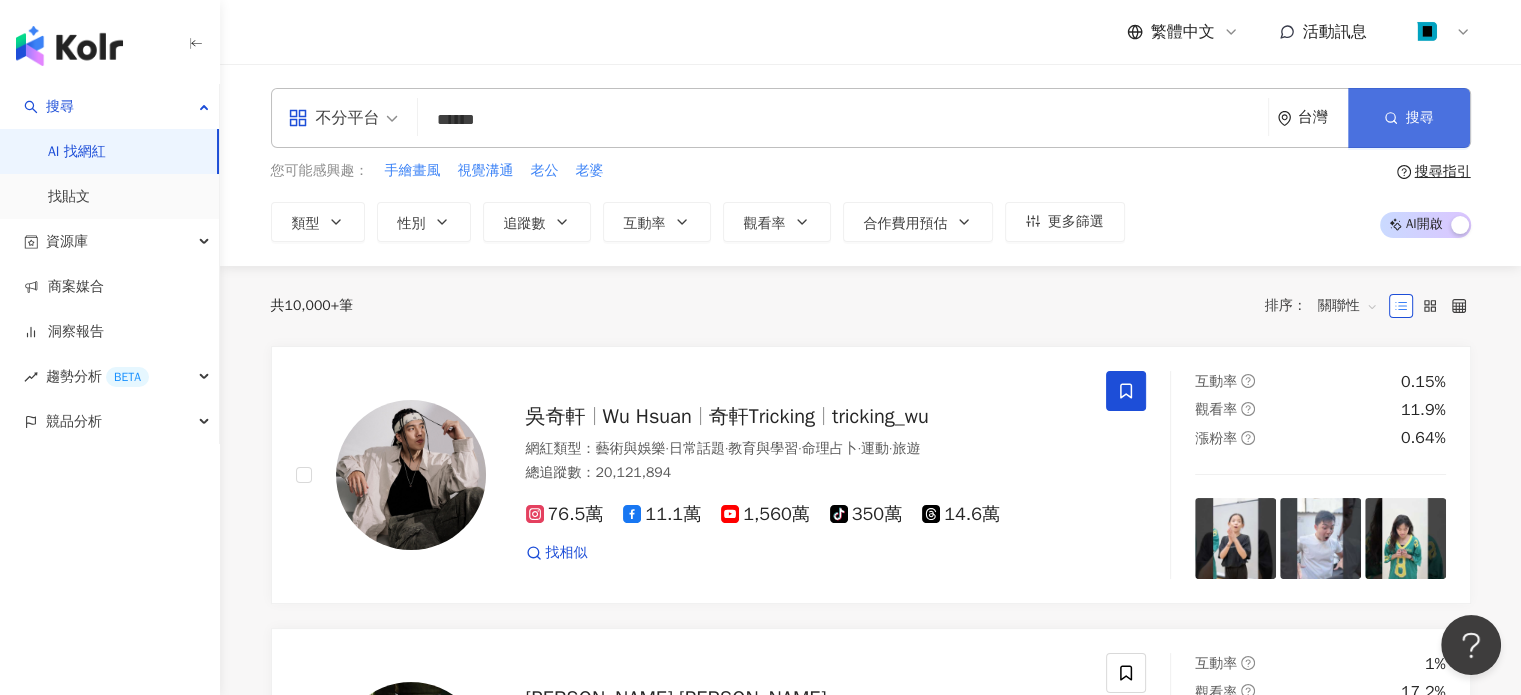 type on "*****" 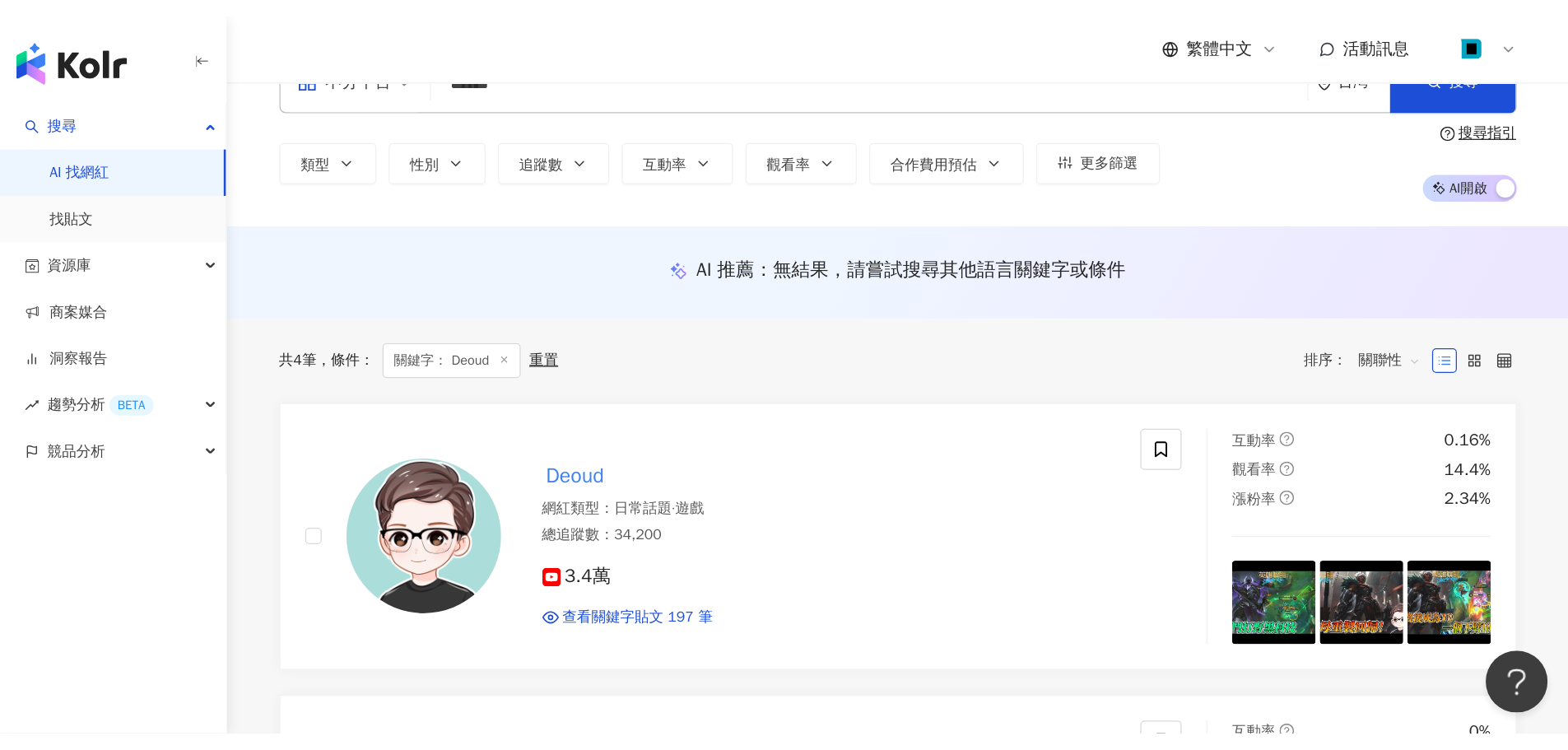 scroll, scrollTop: 82, scrollLeft: 0, axis: vertical 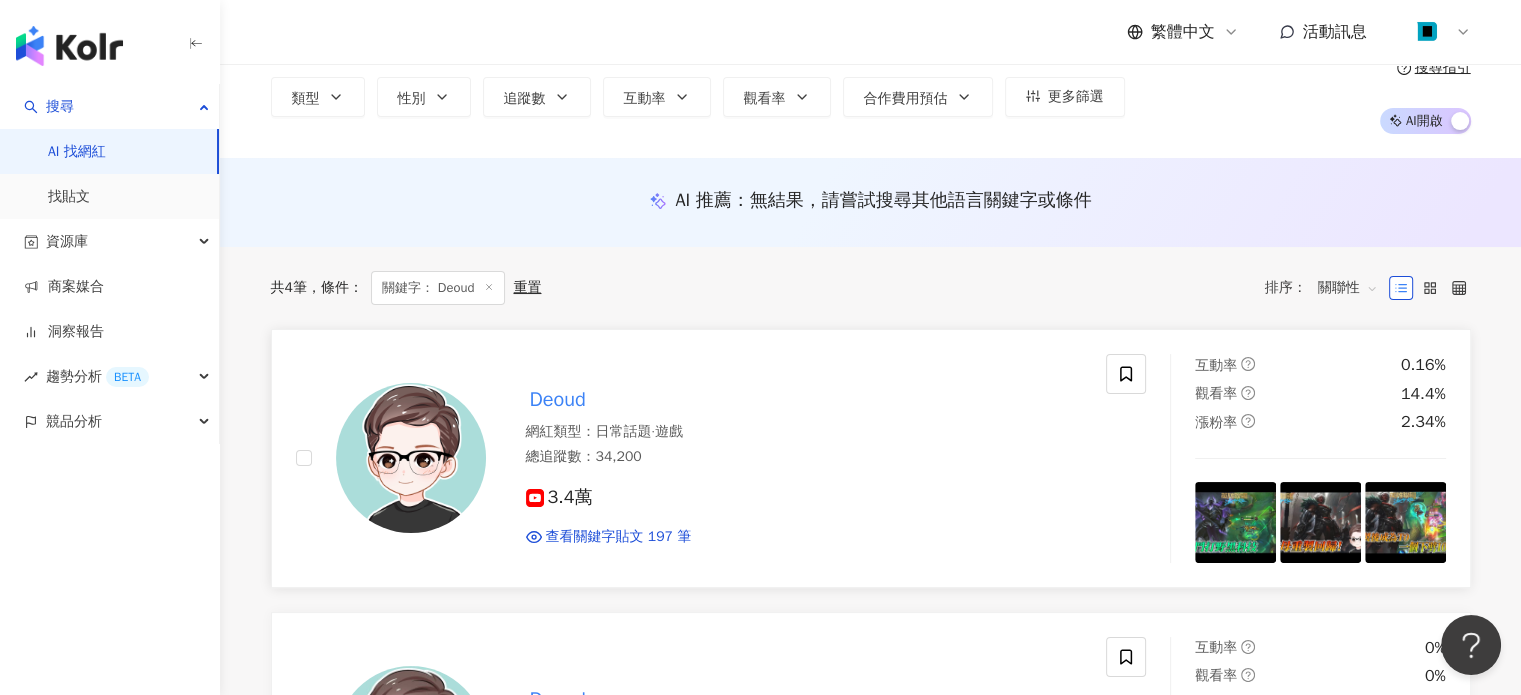 click on "Deoud" at bounding box center [558, 399] 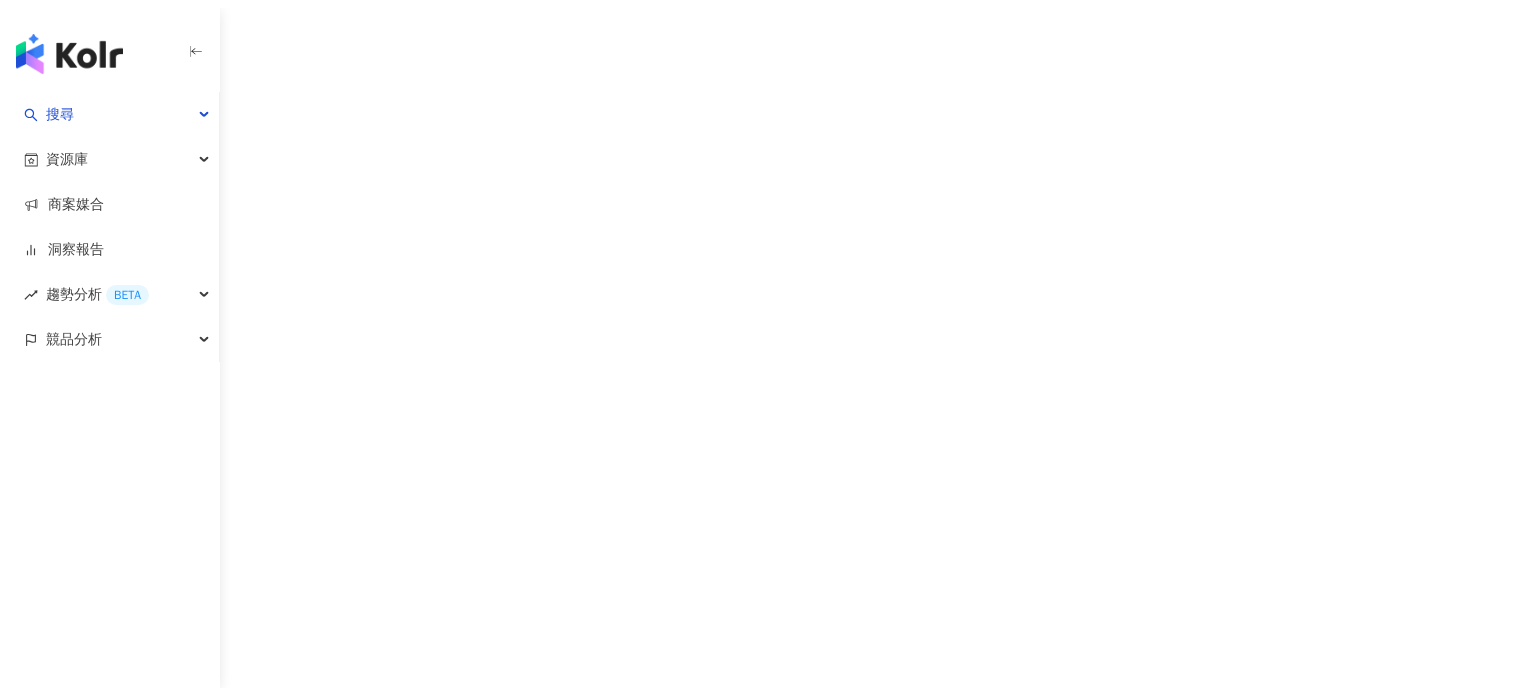 scroll, scrollTop: 0, scrollLeft: 0, axis: both 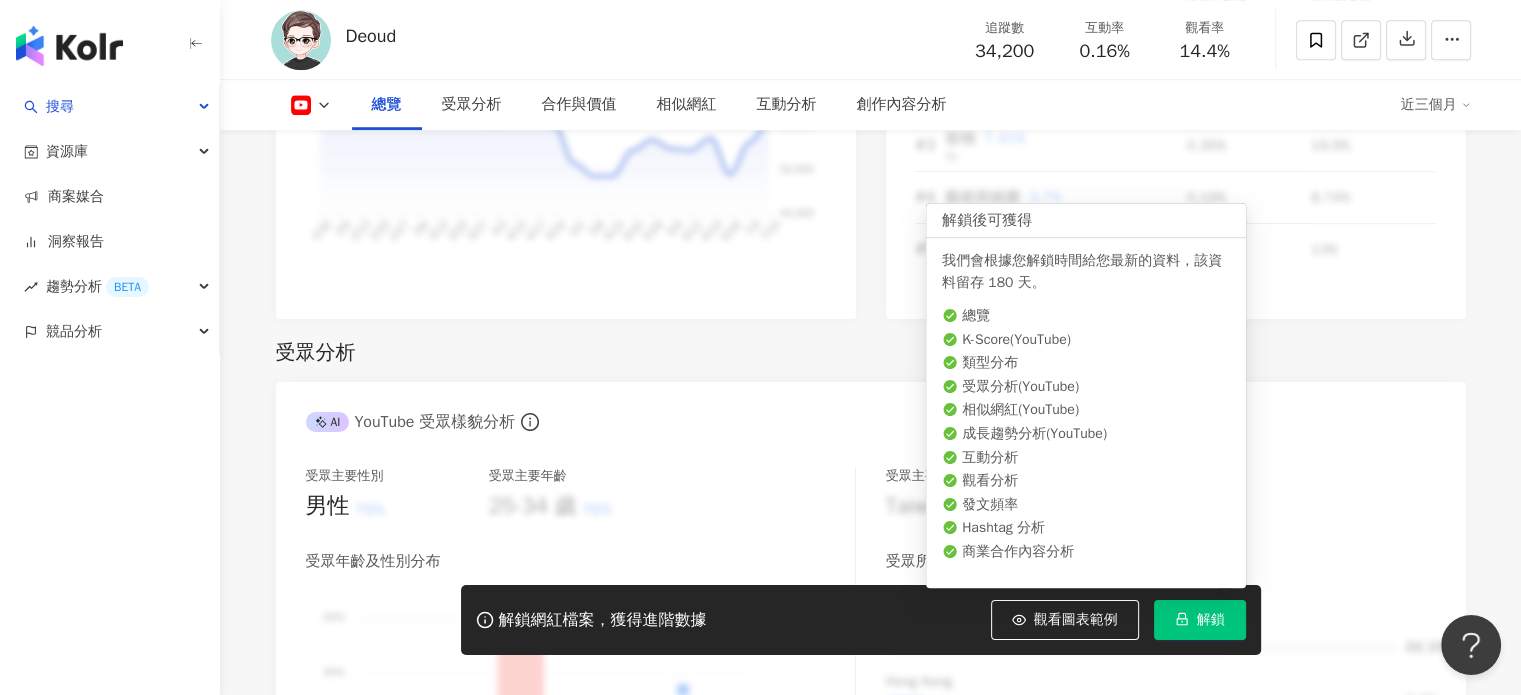 click on "解鎖網紅檔案，獲得進階數據 觀看圖表範例 解鎖" at bounding box center [861, 620] 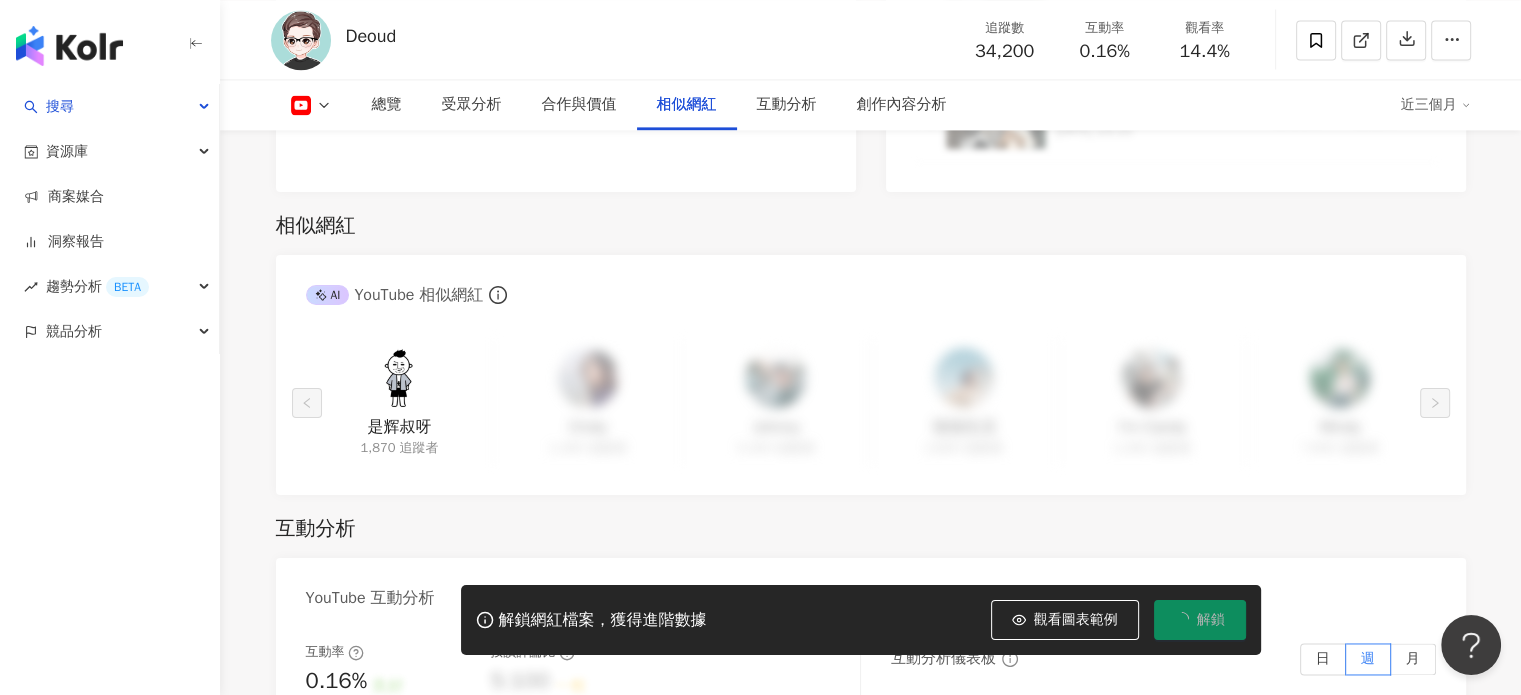 scroll, scrollTop: 3000, scrollLeft: 0, axis: vertical 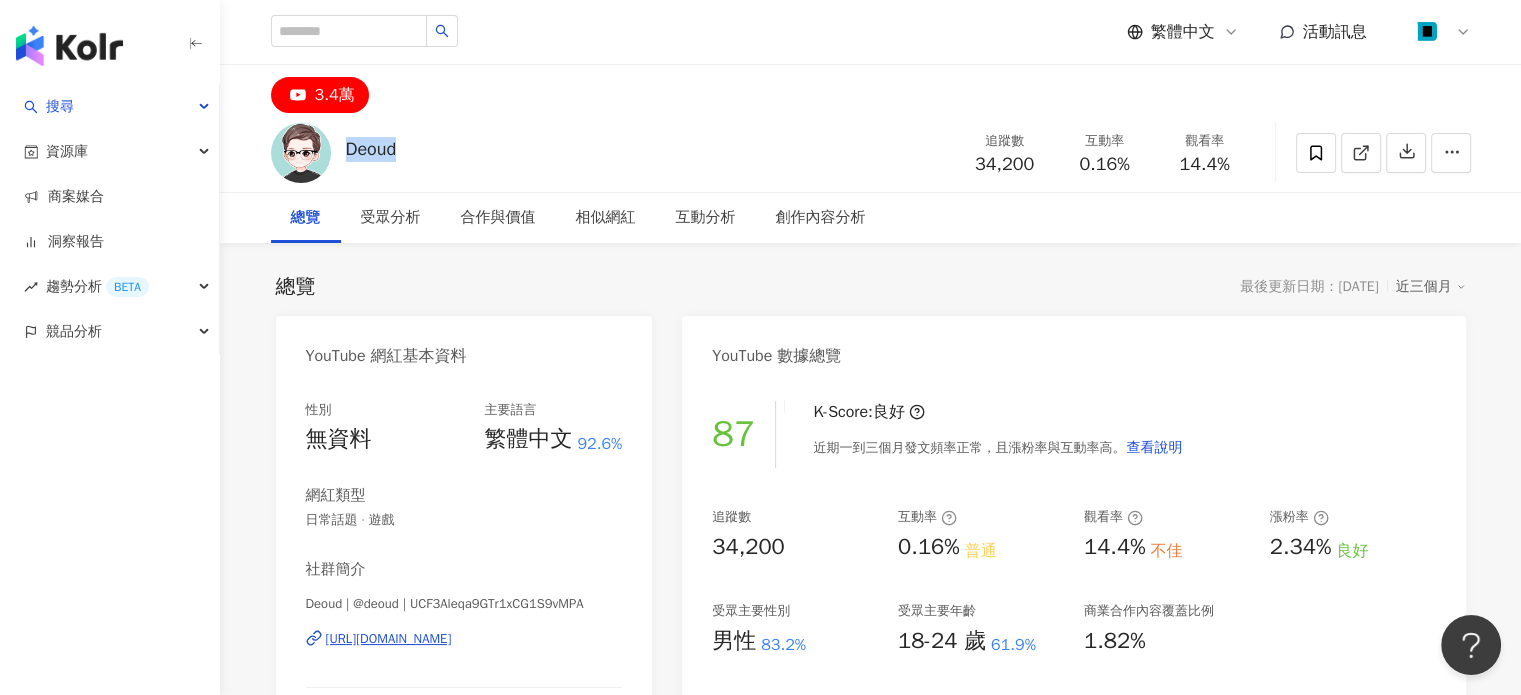 drag, startPoint x: 406, startPoint y: 155, endPoint x: 344, endPoint y: 153, distance: 62.03225 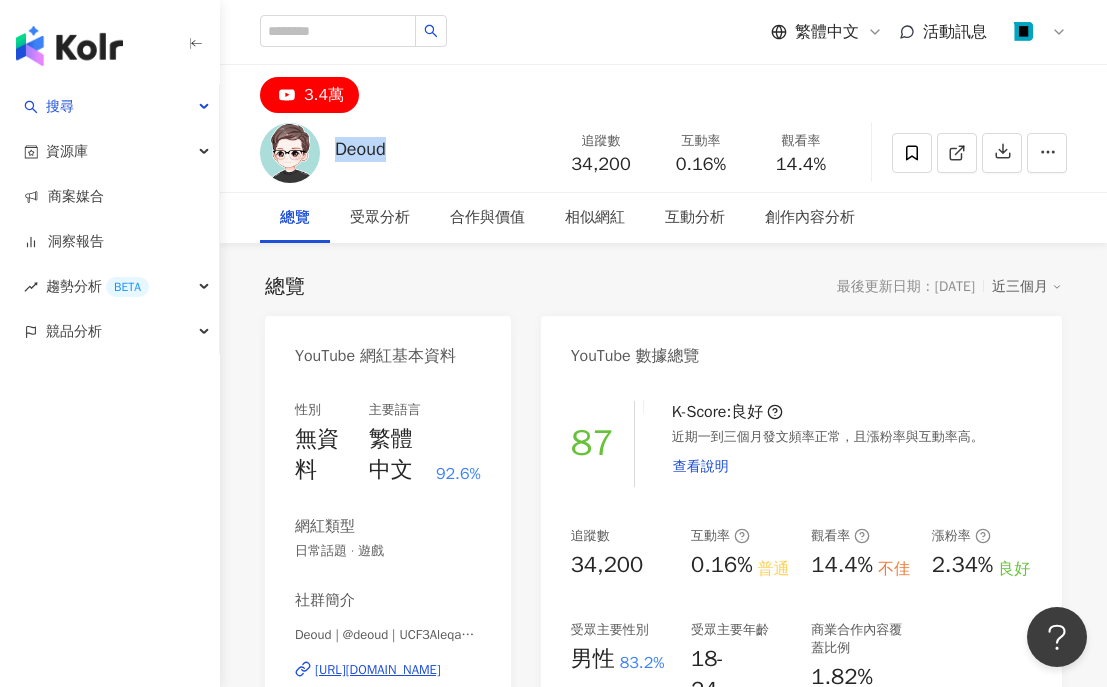 click on "Deoud 追蹤數 34,200 互動率 0.16% 觀看率 14.4%" at bounding box center (663, 152) 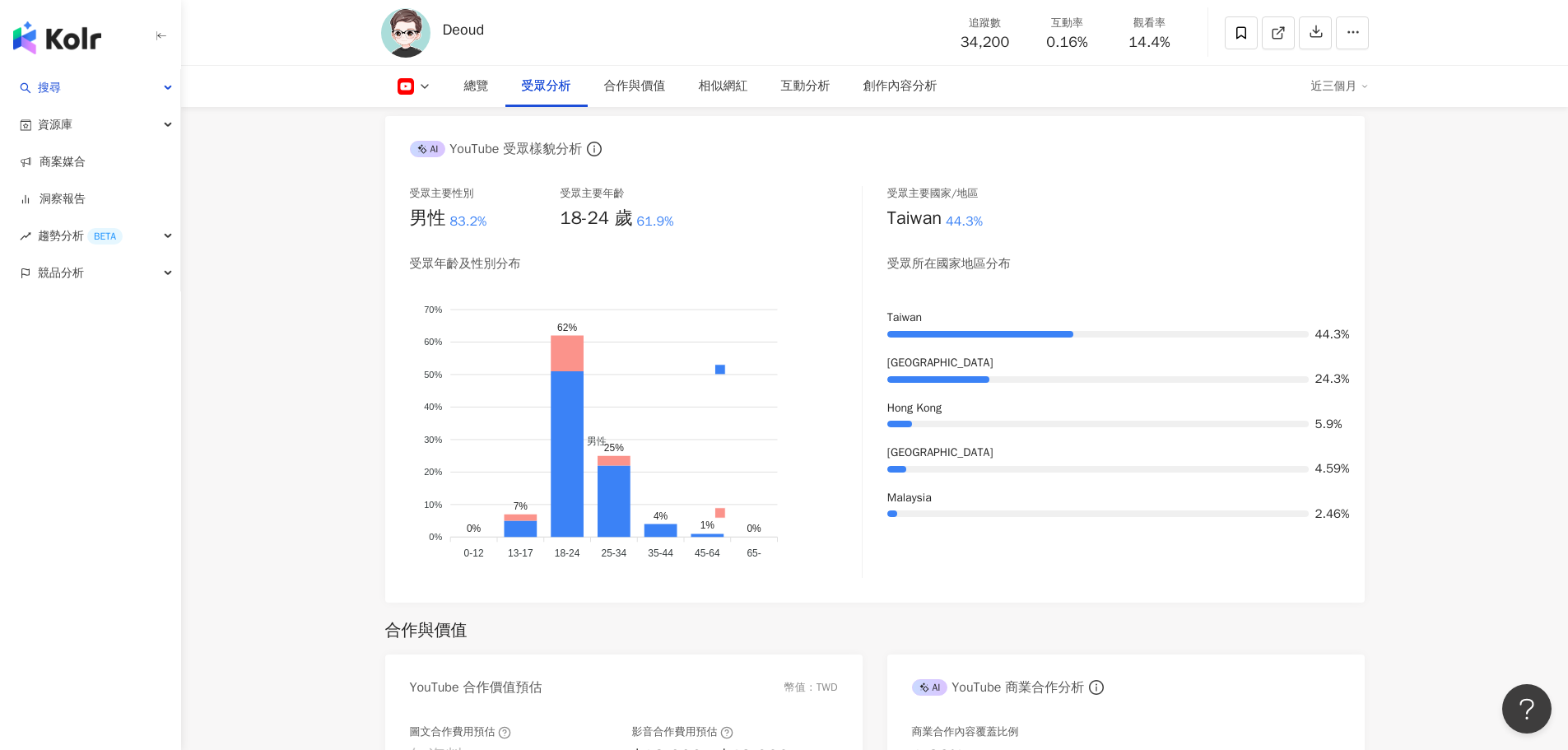 scroll, scrollTop: 1482, scrollLeft: 0, axis: vertical 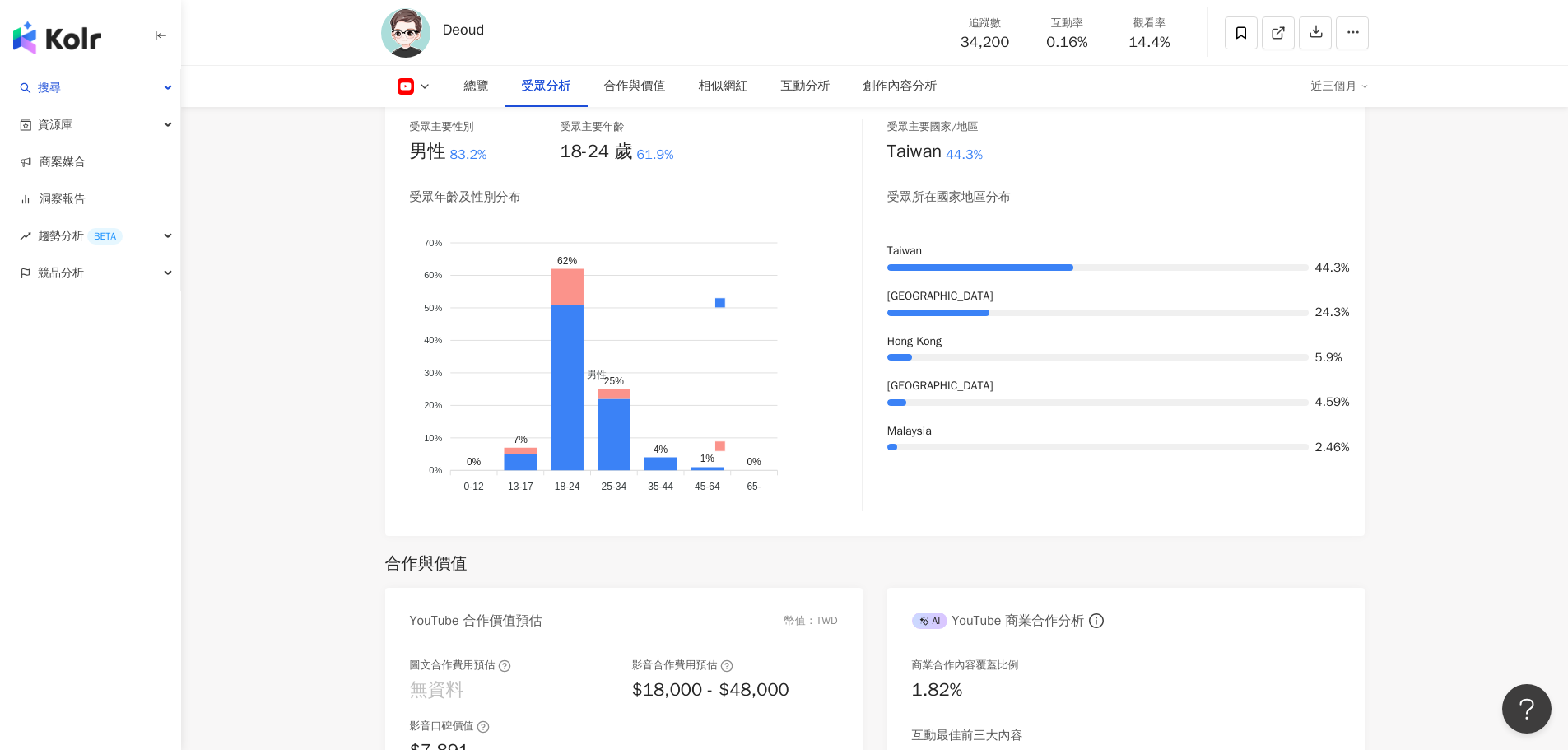 click on "總覽 受眾分析 合作與價值 相似網紅 互動分析 創作內容分析 近三個月" at bounding box center [875, 86] 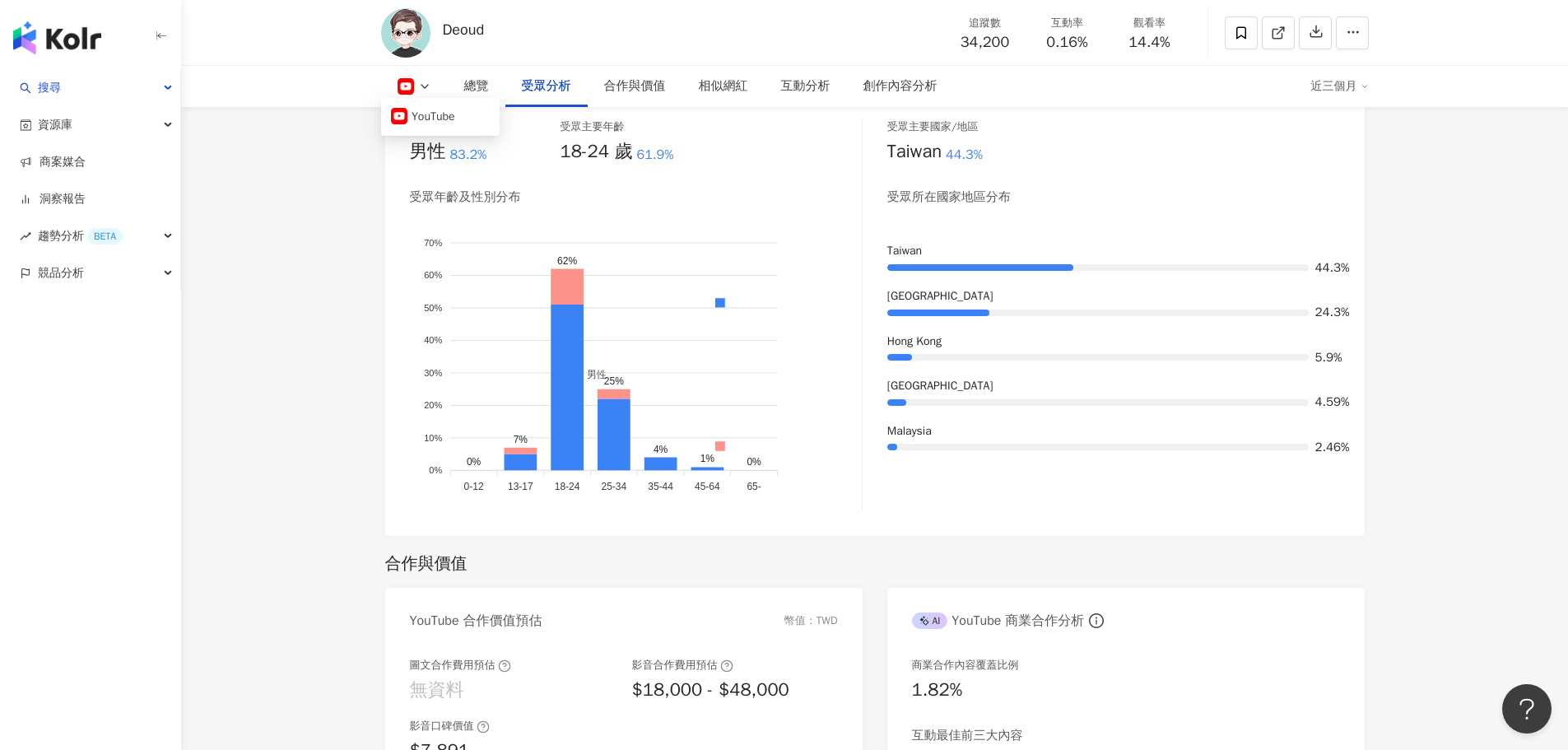 click on "3.4萬 Deoud 追蹤數 34,200 互動率 0.16% 觀看率 14.4% 總覽 受眾分析 合作與價值 相似網紅 互動分析 創作內容分析 近三個月 總覽 最後更新日期：[DATE] 近三個月 YouTube 網紅基本資料 性別   無資料 主要語言   繁體中文 92.6% 網紅類型 日常話題 · 遊戲 社群簡介 Deoud | @deoud | UCF3Aleqa9GTr1xCG1S9vMPA [URL][DOMAIN_NAME] 遊戲實況主 主要任職 "峽谷激鬥" "APEXM"
😀喜歡我的影片可以按個喜歡 Like! 😀
😊追蹤我的影片可以點訂閱喔！😊
合作信箱：[EMAIL_ADDRESS][DOMAIN_NAME]
合作LINE:albehero2323
YouTube 數據總覽 87 K-Score :   良好 近期一到三個月發文頻率正常，且漲粉率與互動率高。 查看說明 追蹤數   34,200 互動率   0.16% 普通 觀看率   14.4% 不佳 漲粉率   2.34% 良好 受眾主要性別   男性 83.2% 受眾主要年齡   18-24 歲 61.9% 商業合作內容覆蓋比例   1.82% AI YouTube 成效等級三大指標 0%" at bounding box center (874, 1339) 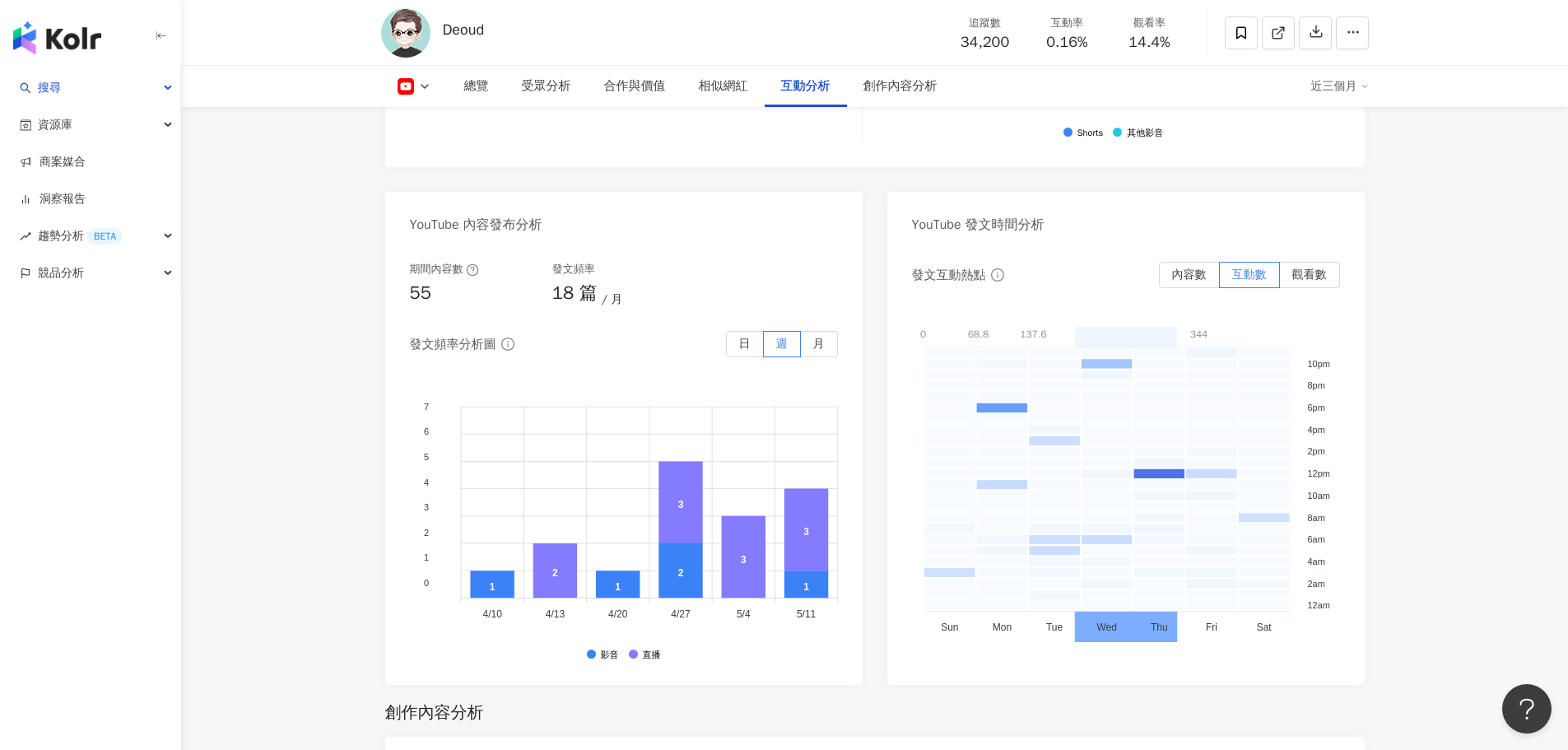 scroll, scrollTop: 3540, scrollLeft: 0, axis: vertical 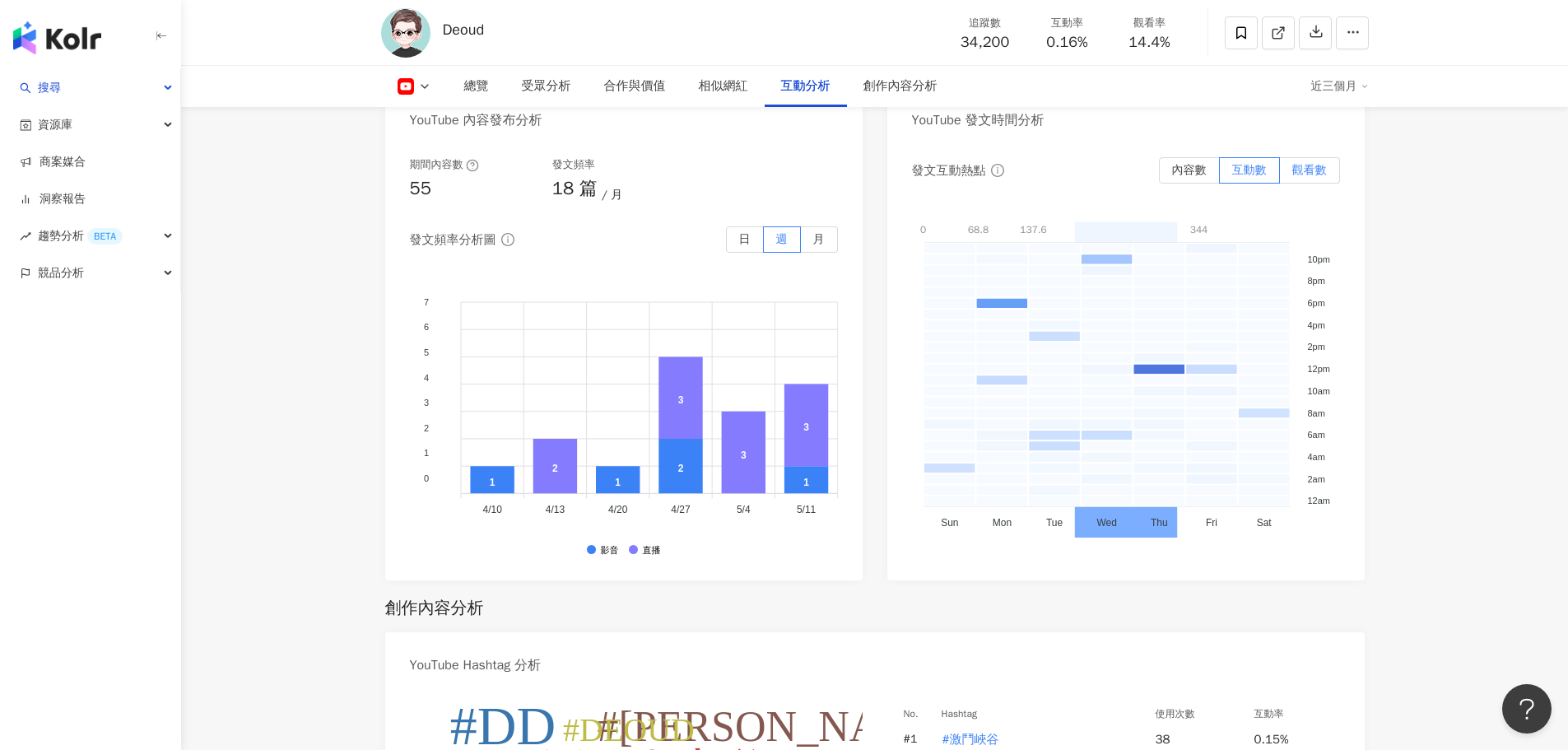 click on "觀看數" at bounding box center (1310, 170) 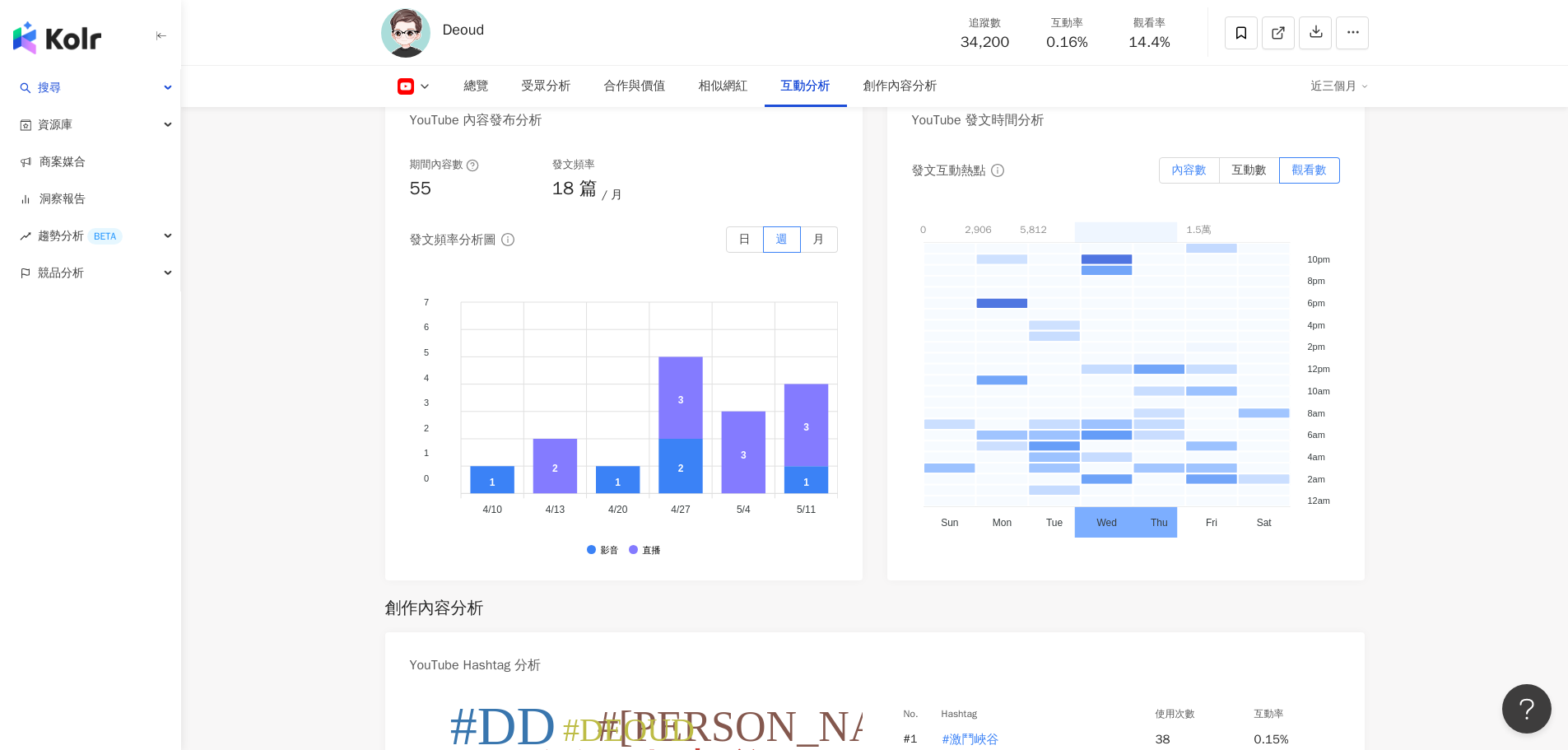 click on "內容數" at bounding box center (1189, 170) 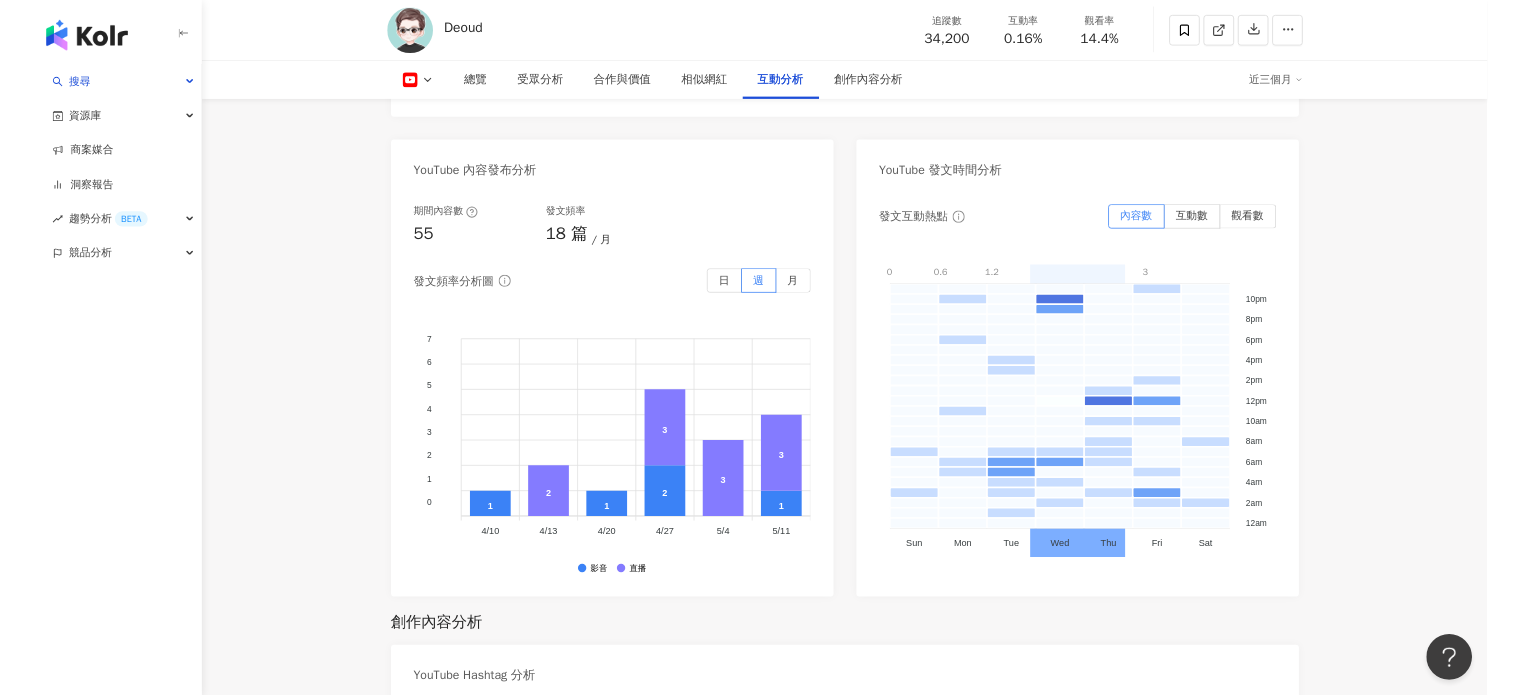 scroll, scrollTop: 4200, scrollLeft: 0, axis: vertical 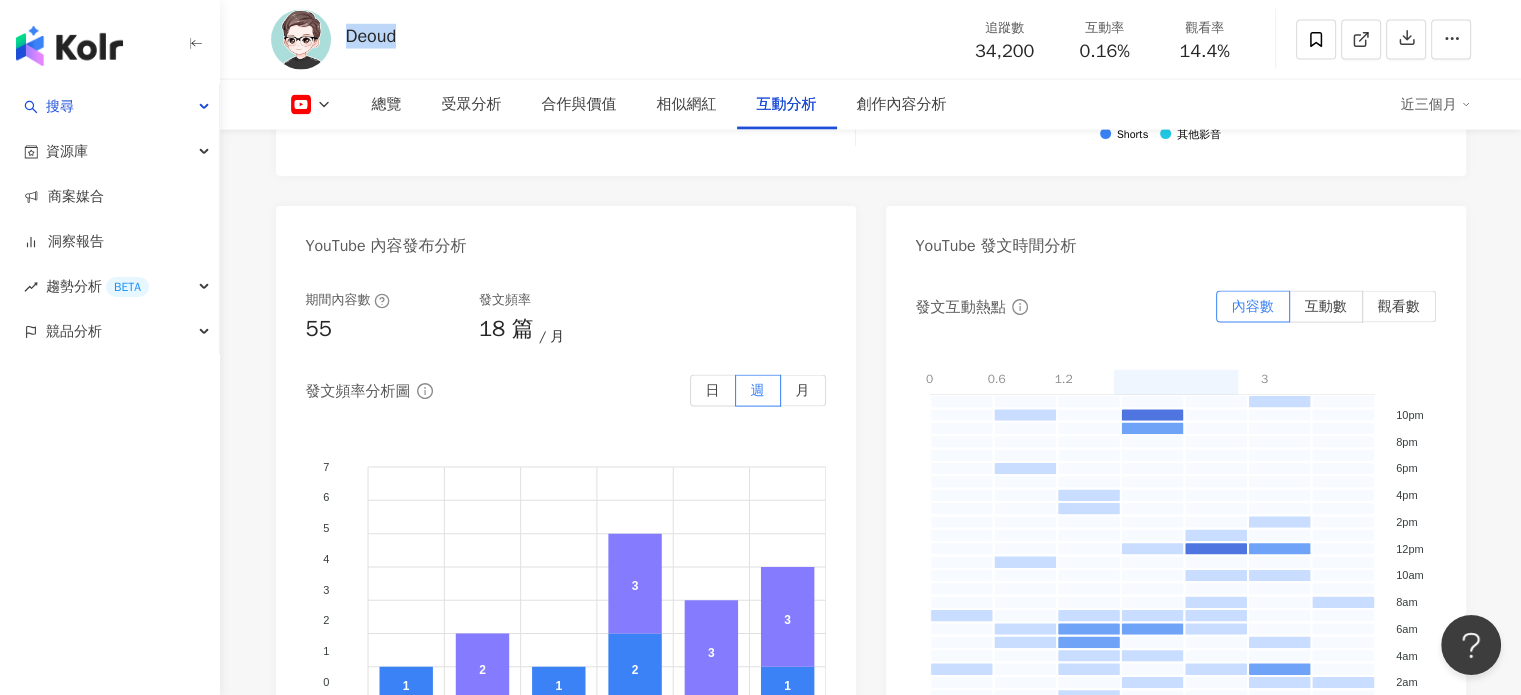 drag, startPoint x: 424, startPoint y: 44, endPoint x: 346, endPoint y: 44, distance: 78 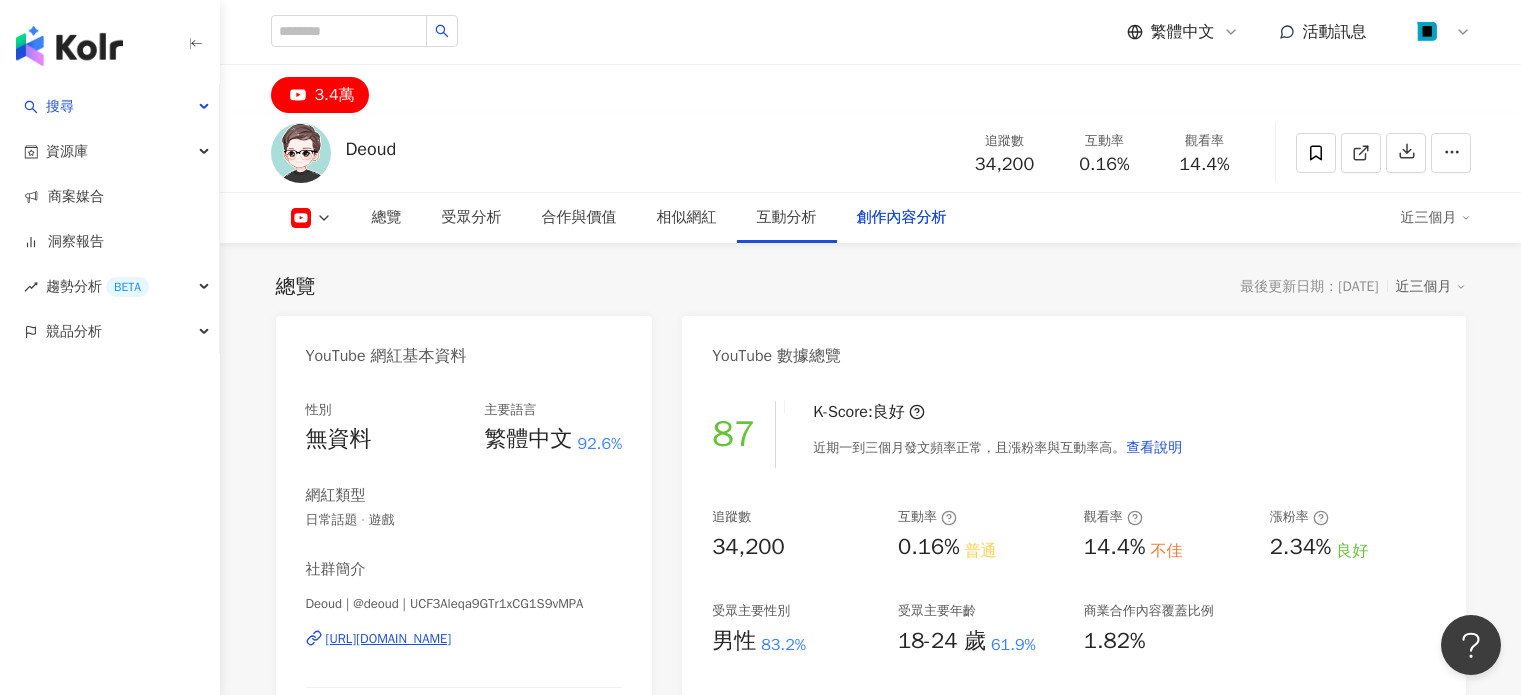 scroll, scrollTop: 5929, scrollLeft: 0, axis: vertical 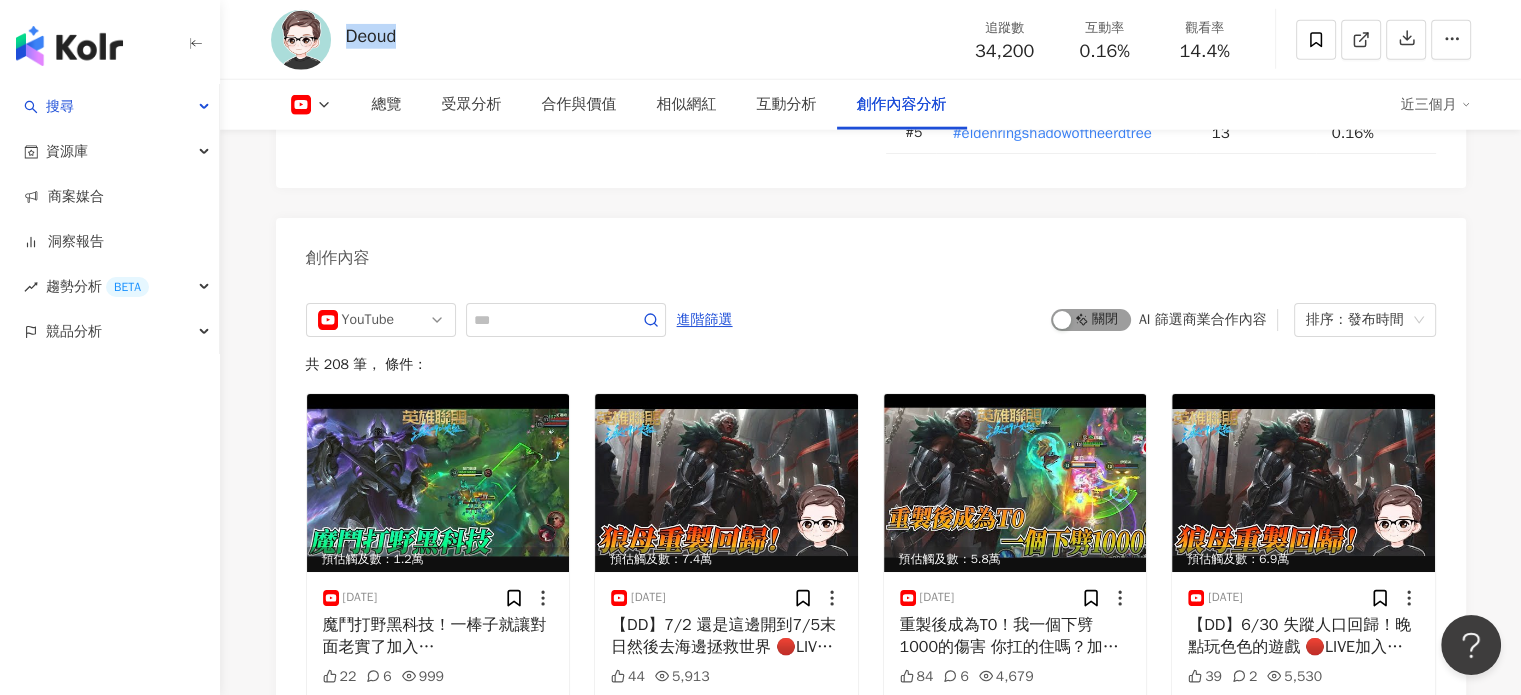 click at bounding box center [1062, 320] 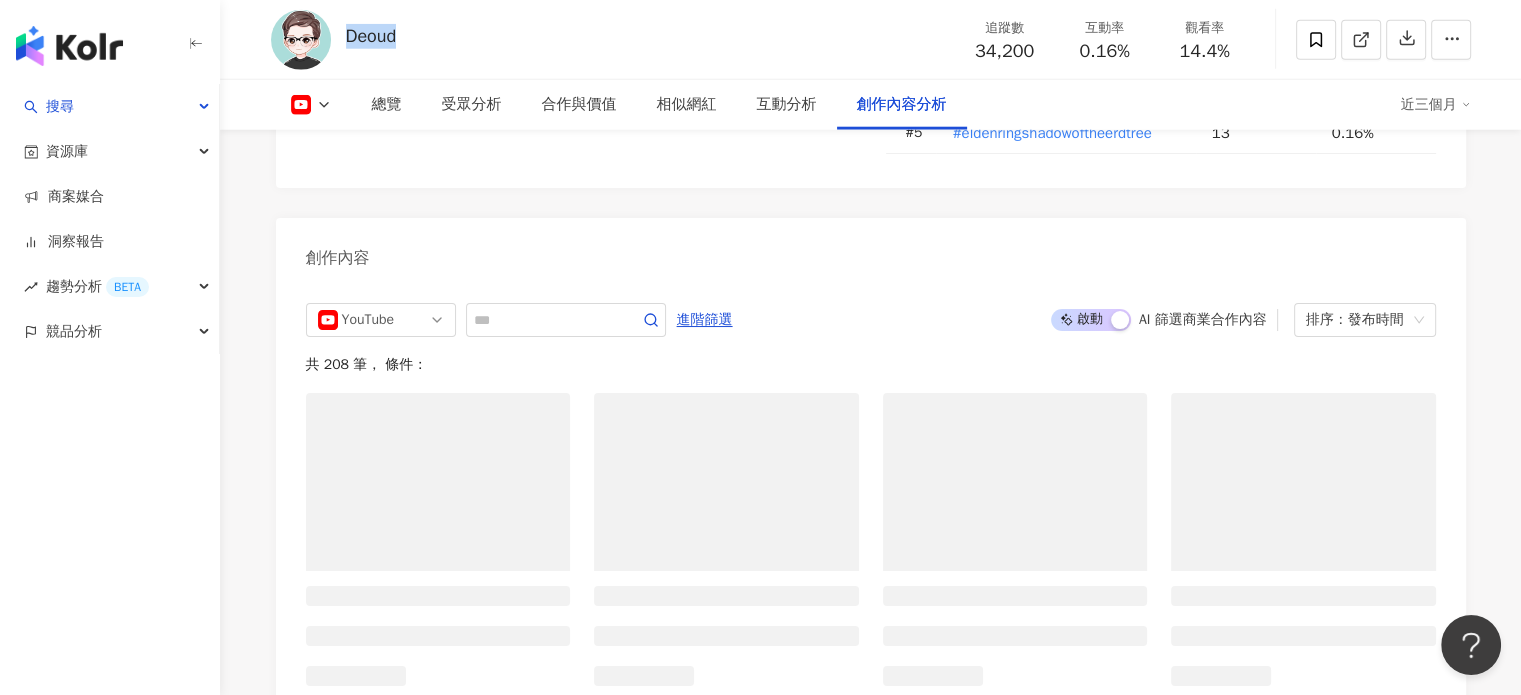 scroll, scrollTop: 5332, scrollLeft: 0, axis: vertical 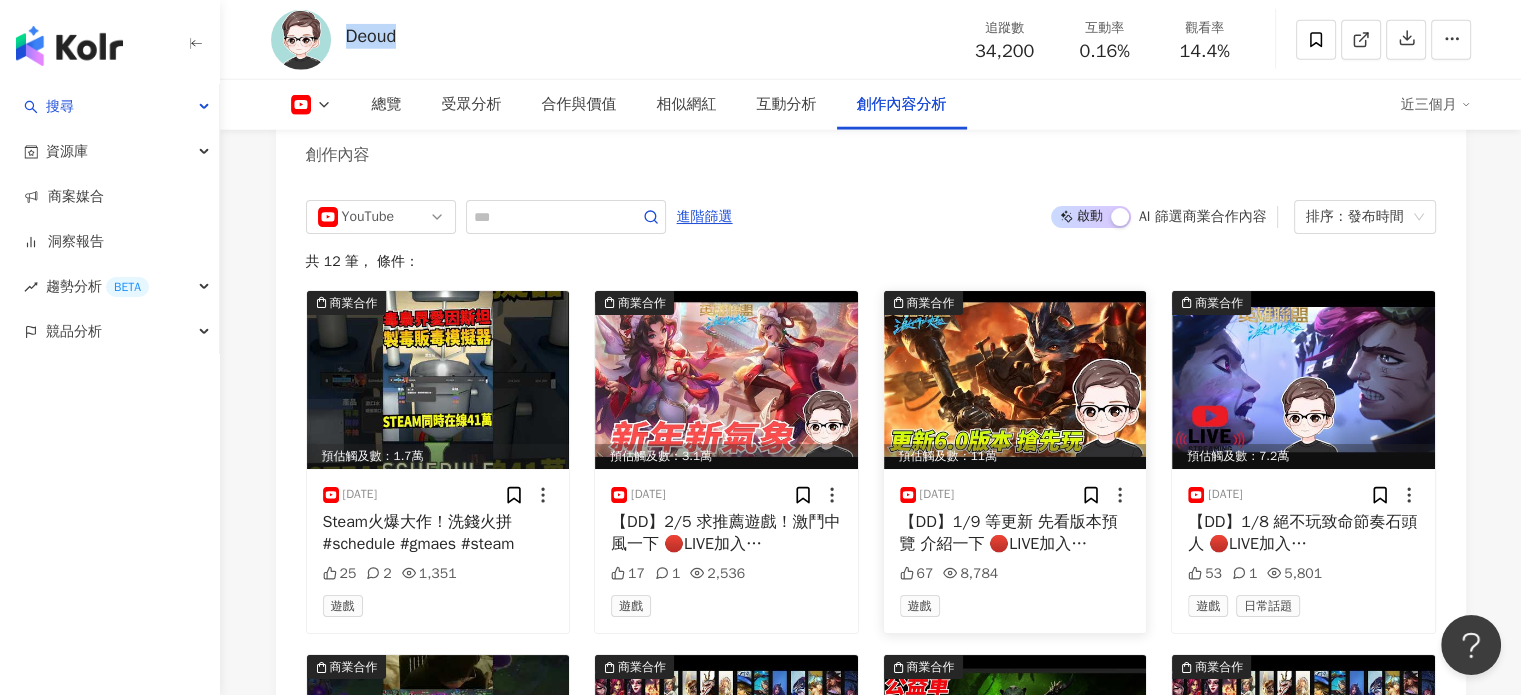 click at bounding box center [1015, 380] 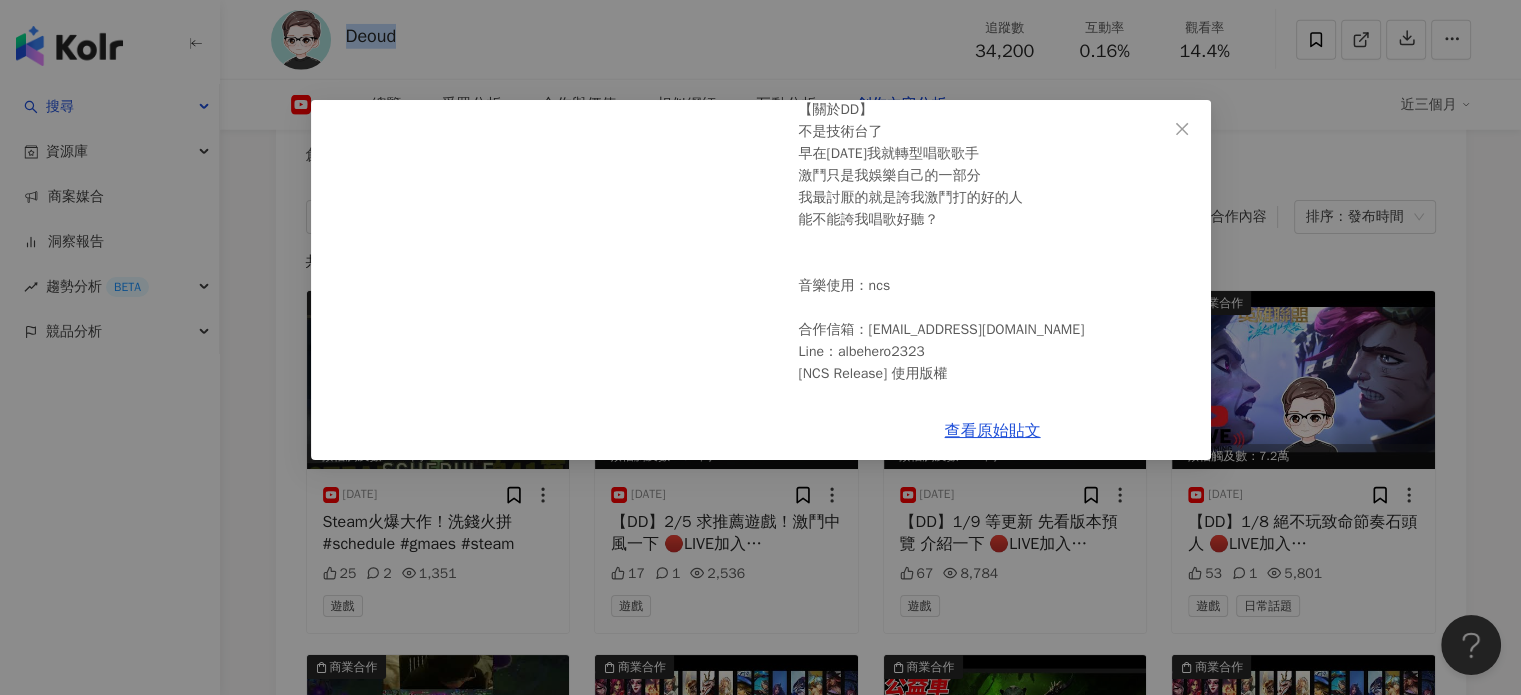 scroll, scrollTop: 277, scrollLeft: 0, axis: vertical 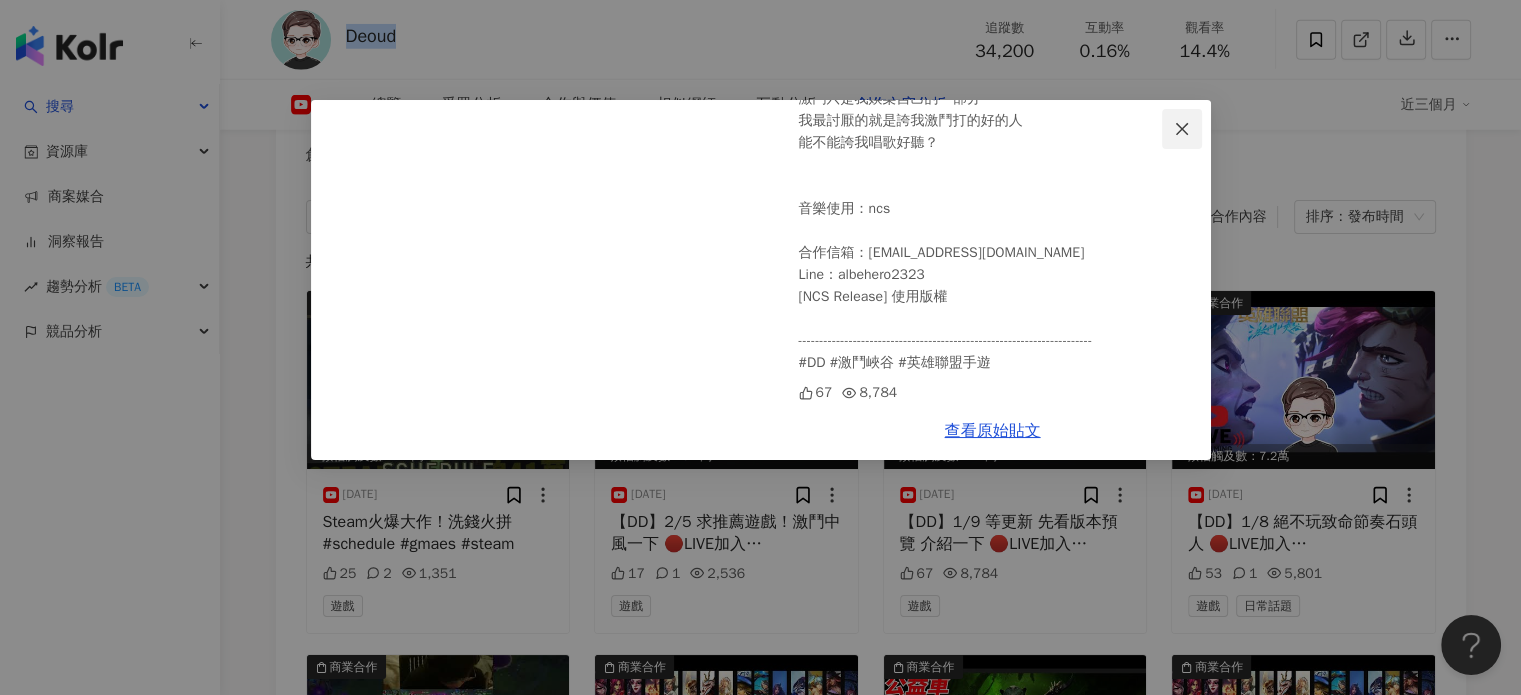 click 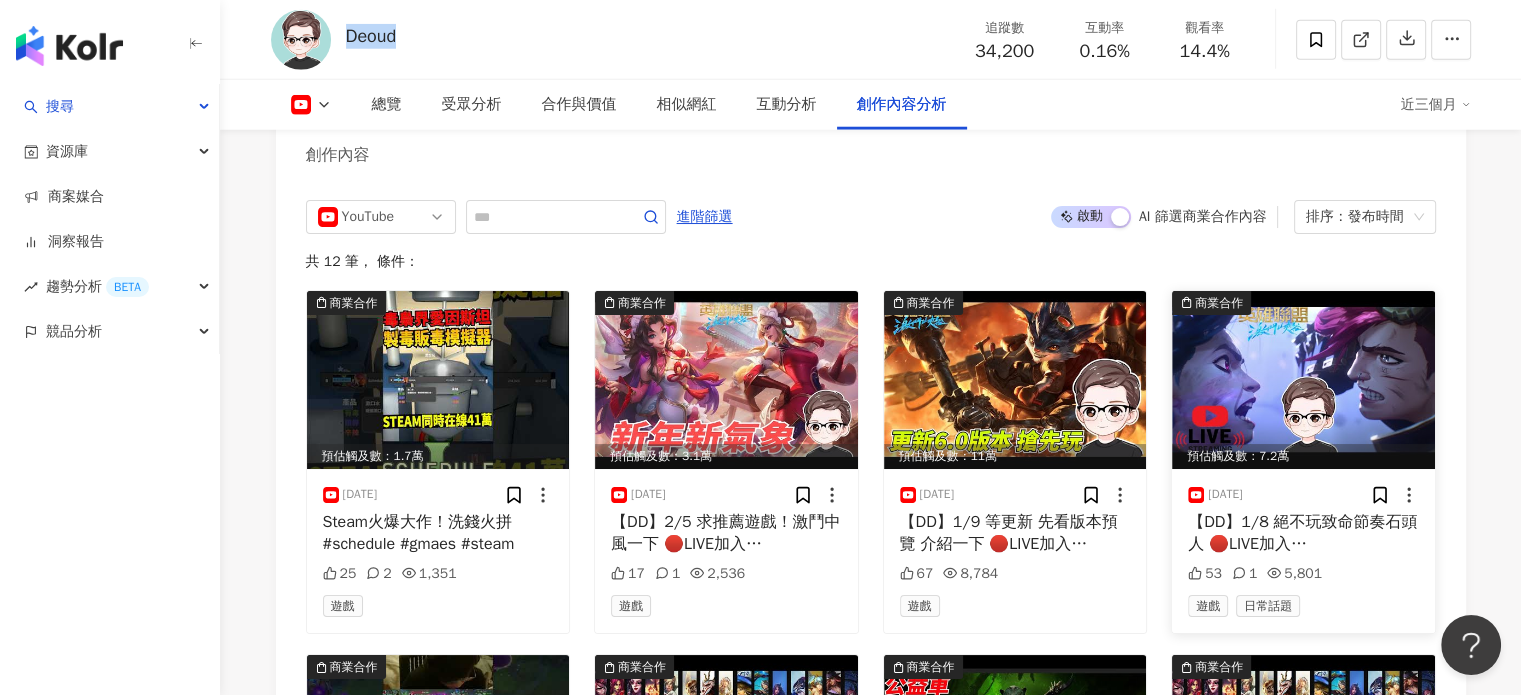 click at bounding box center (1303, 380) 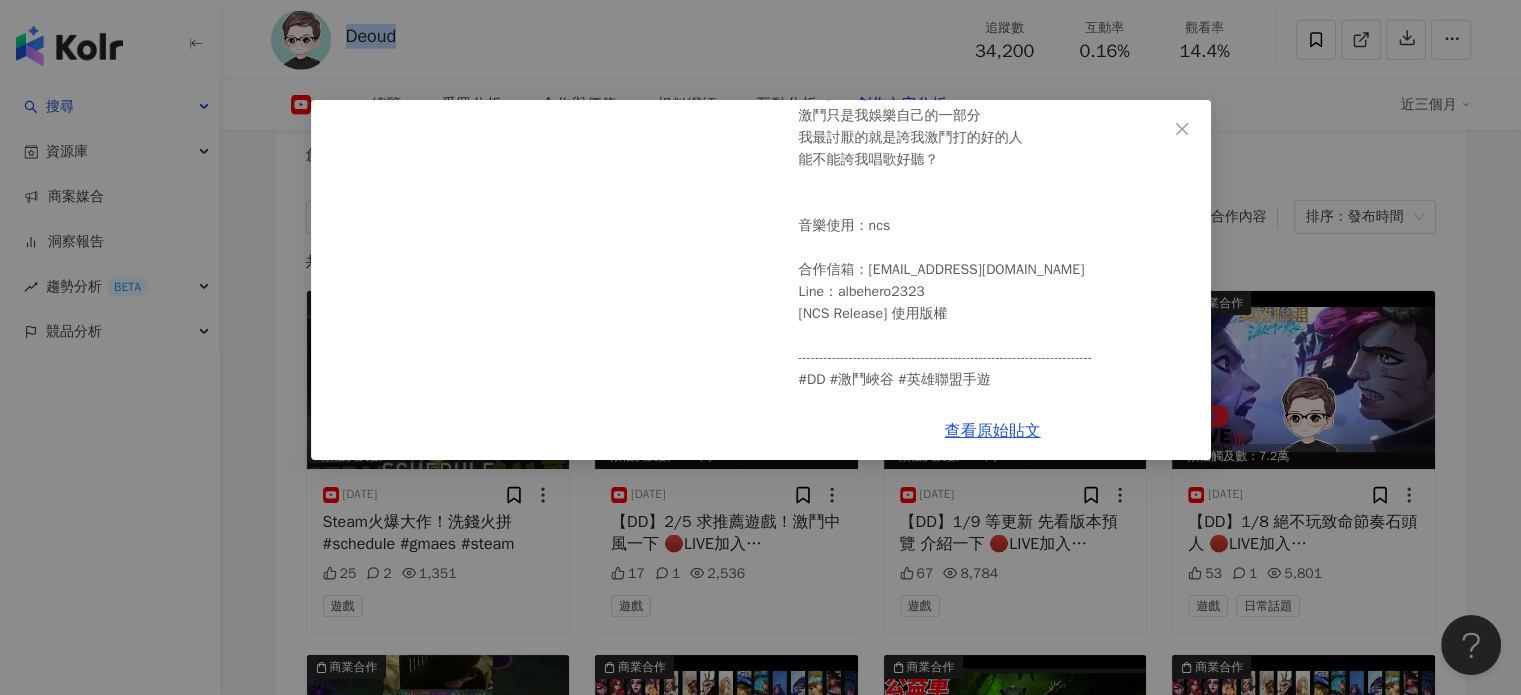 scroll, scrollTop: 277, scrollLeft: 0, axis: vertical 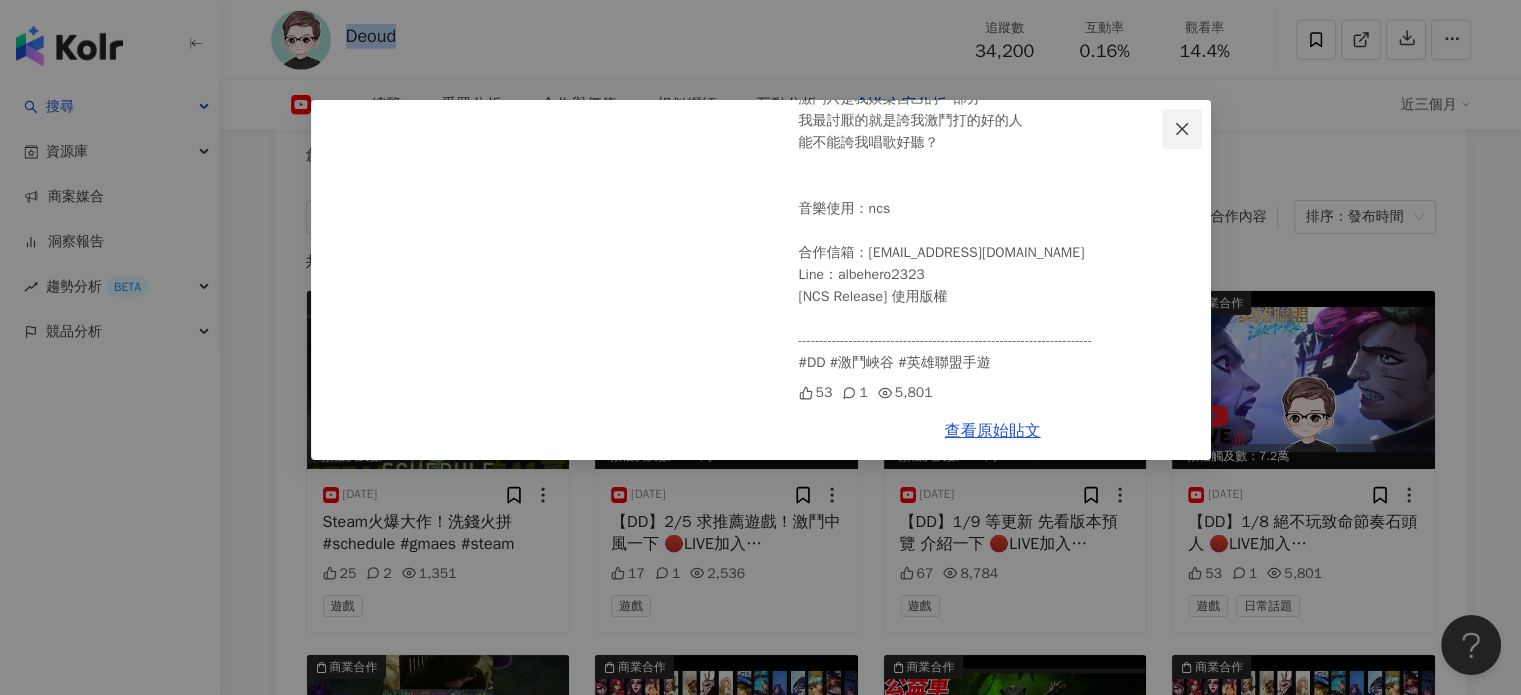 click at bounding box center [1182, 129] 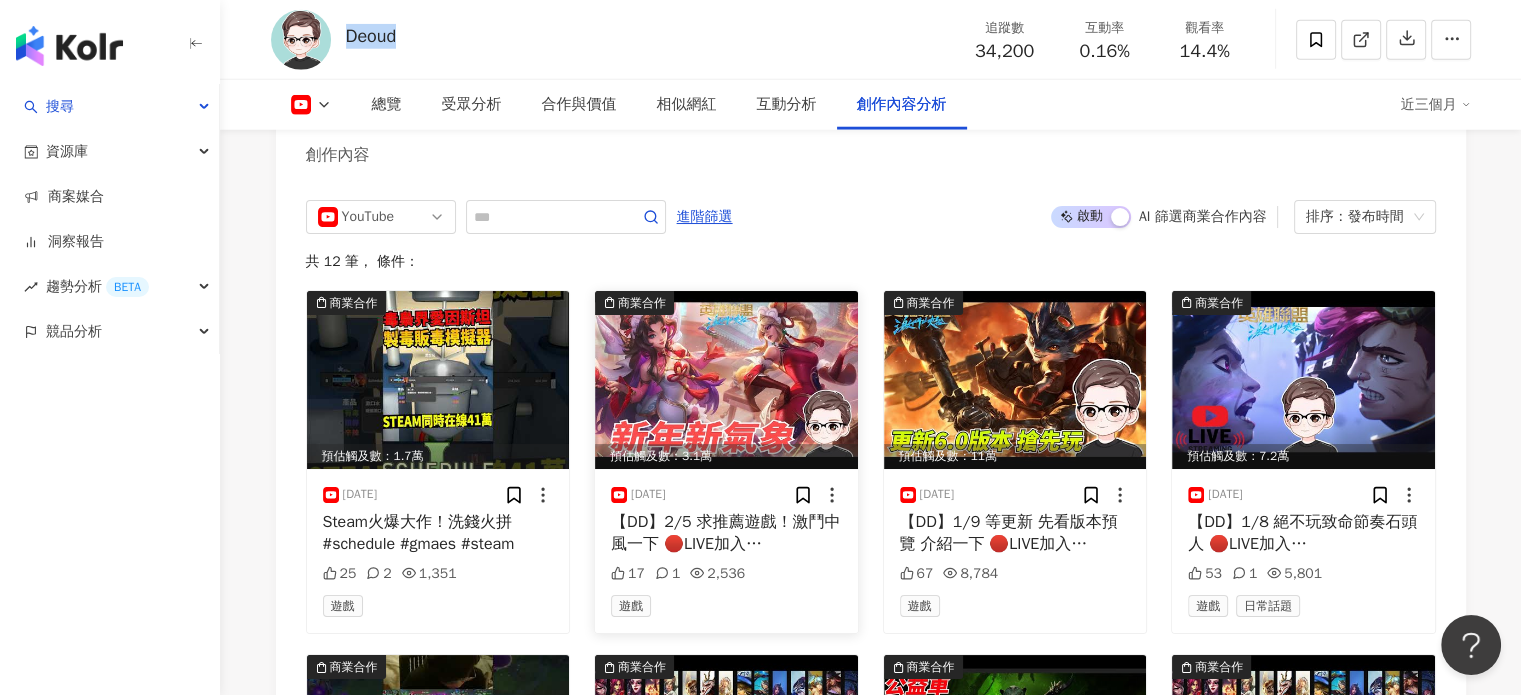 click at bounding box center [726, 380] 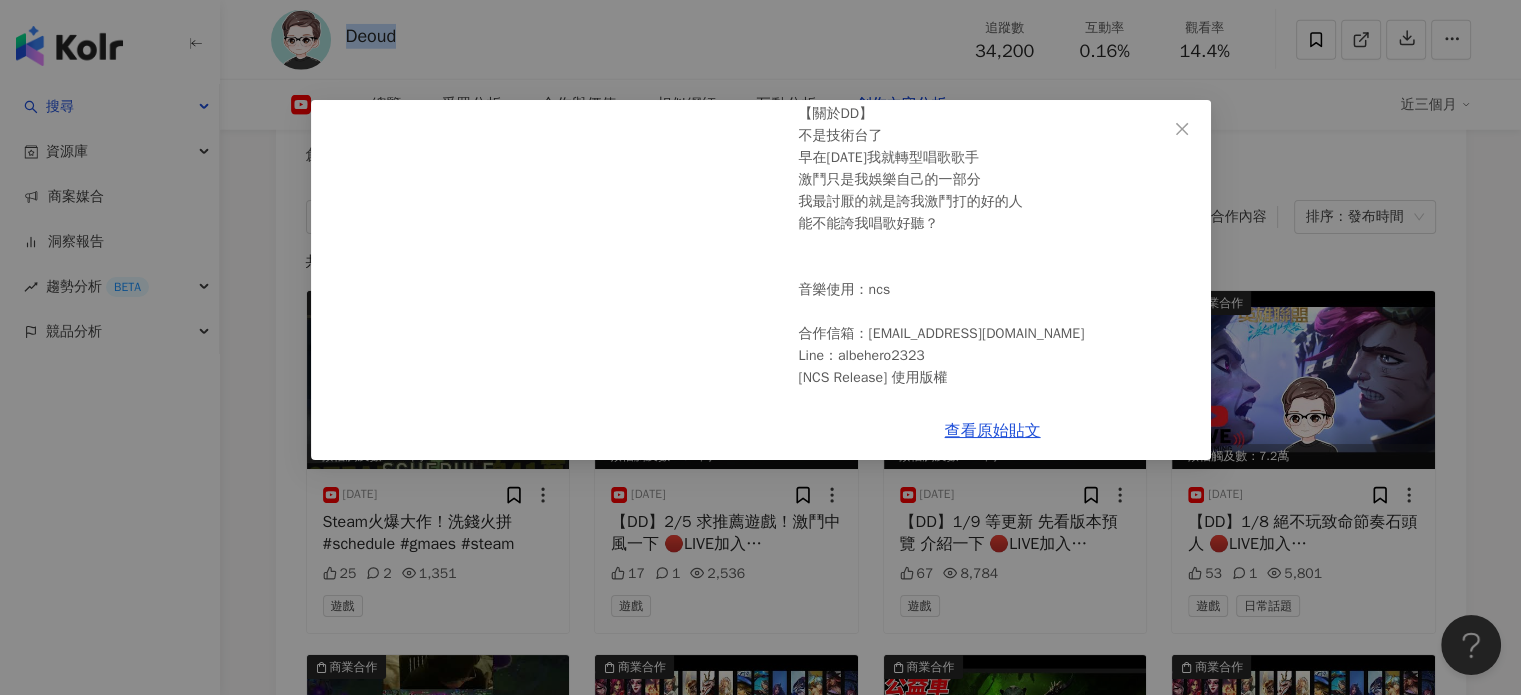 scroll, scrollTop: 277, scrollLeft: 0, axis: vertical 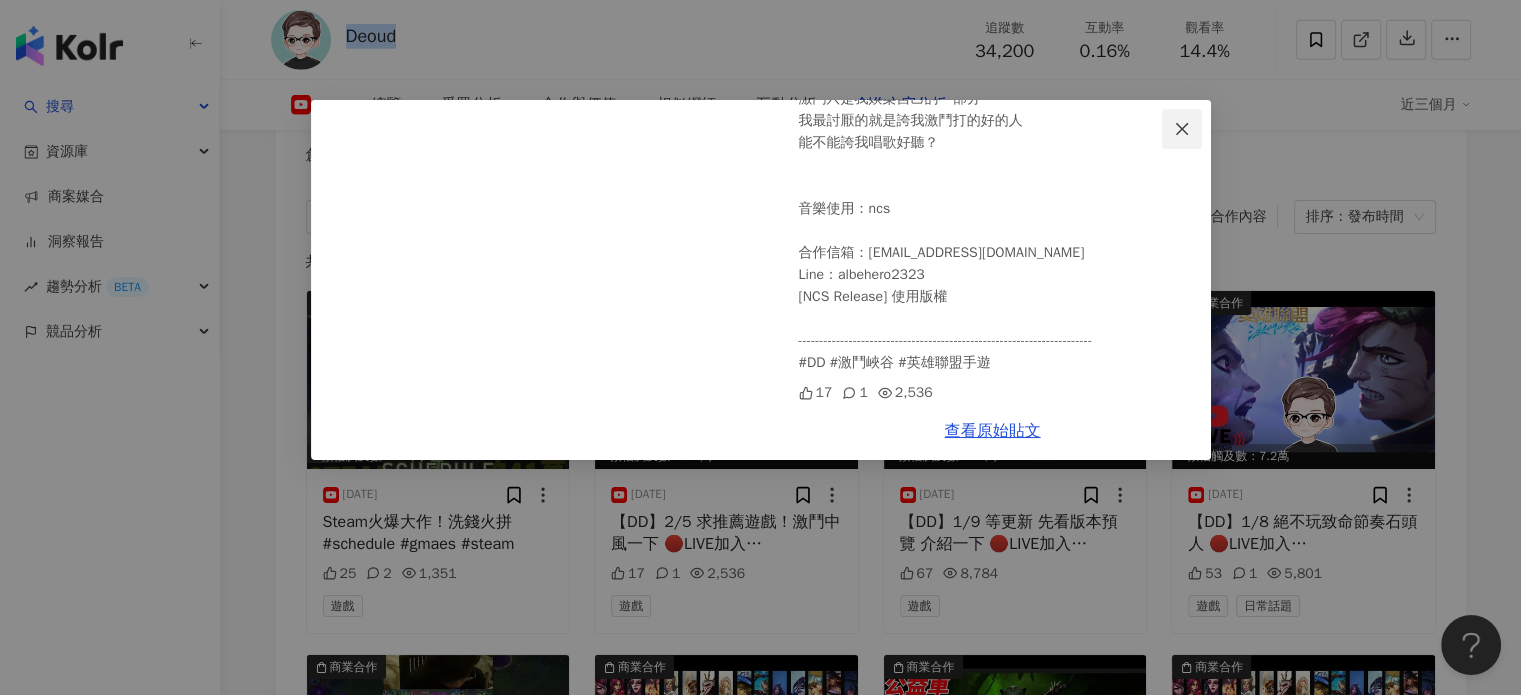 click 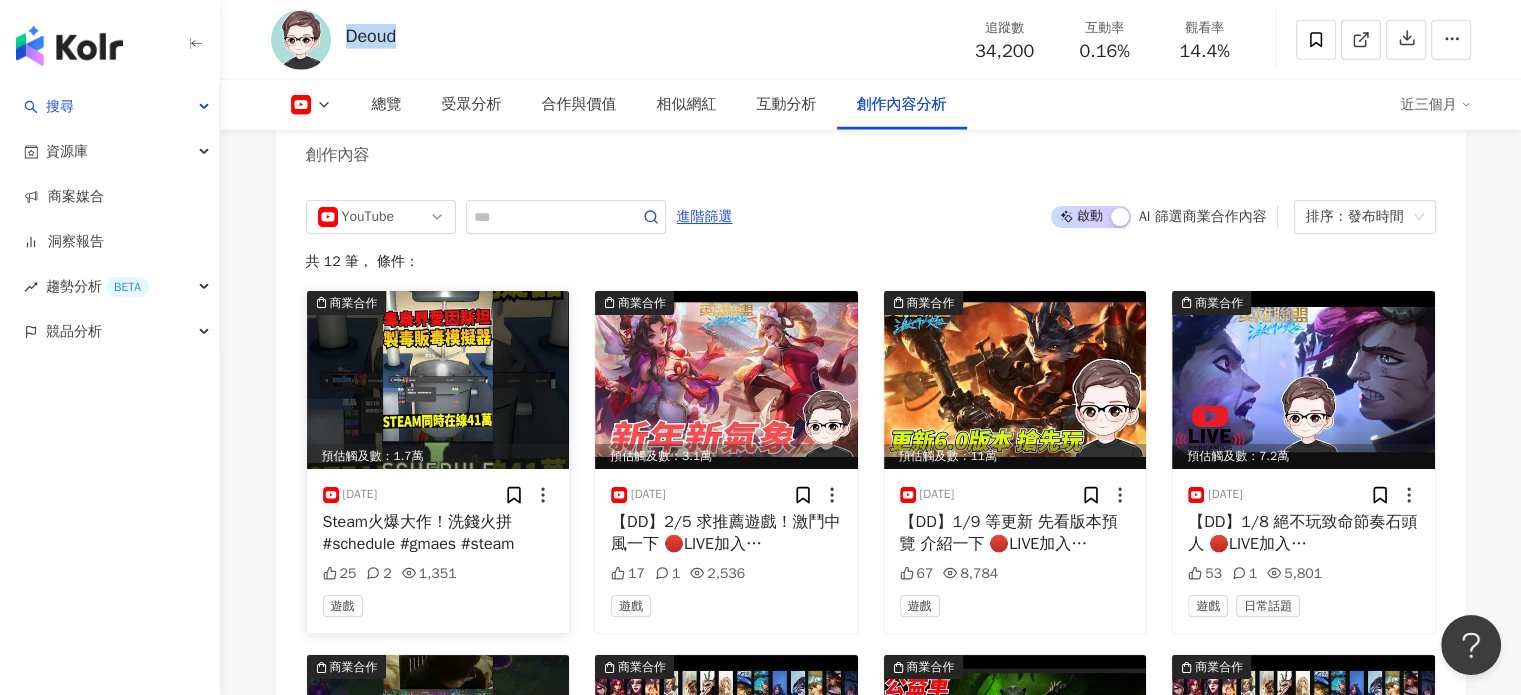 click at bounding box center (438, 380) 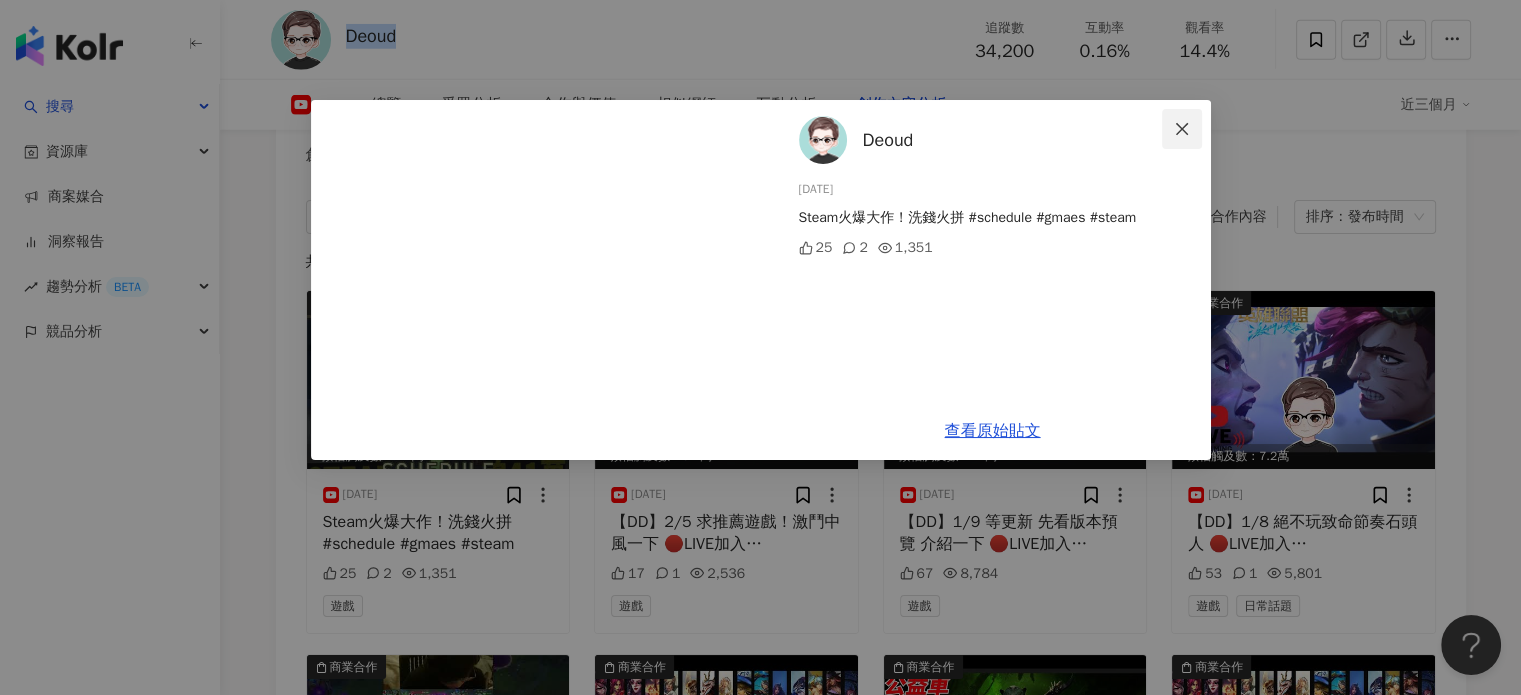 click at bounding box center (1182, 129) 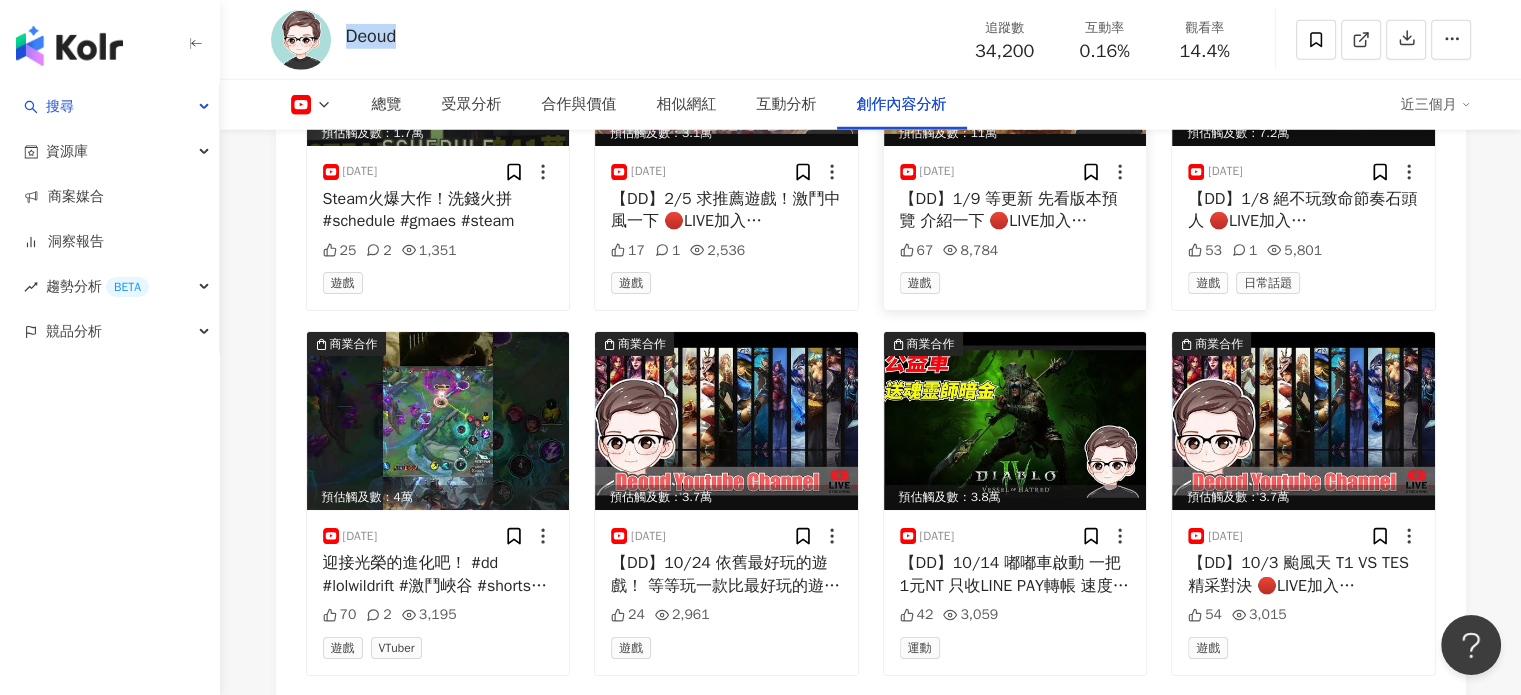 scroll, scrollTop: 5732, scrollLeft: 0, axis: vertical 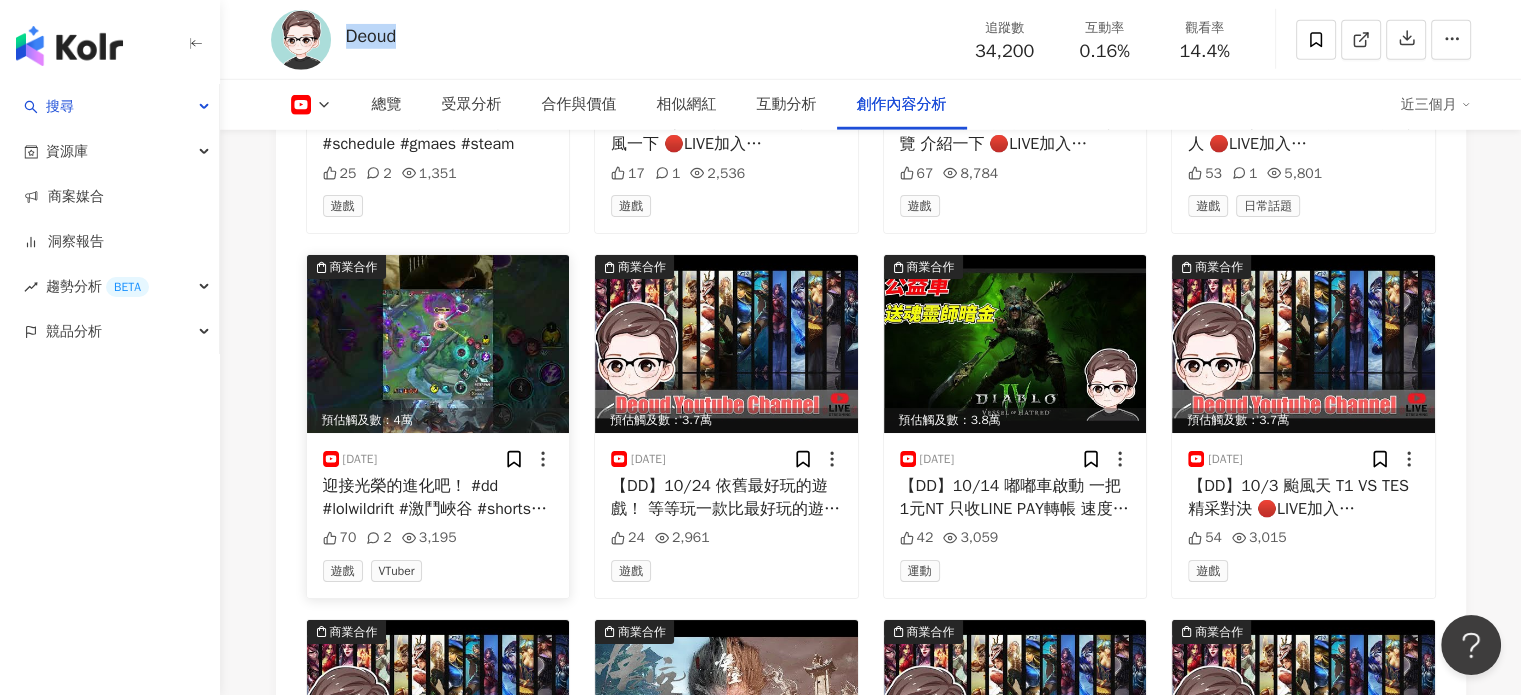 click at bounding box center (438, 344) 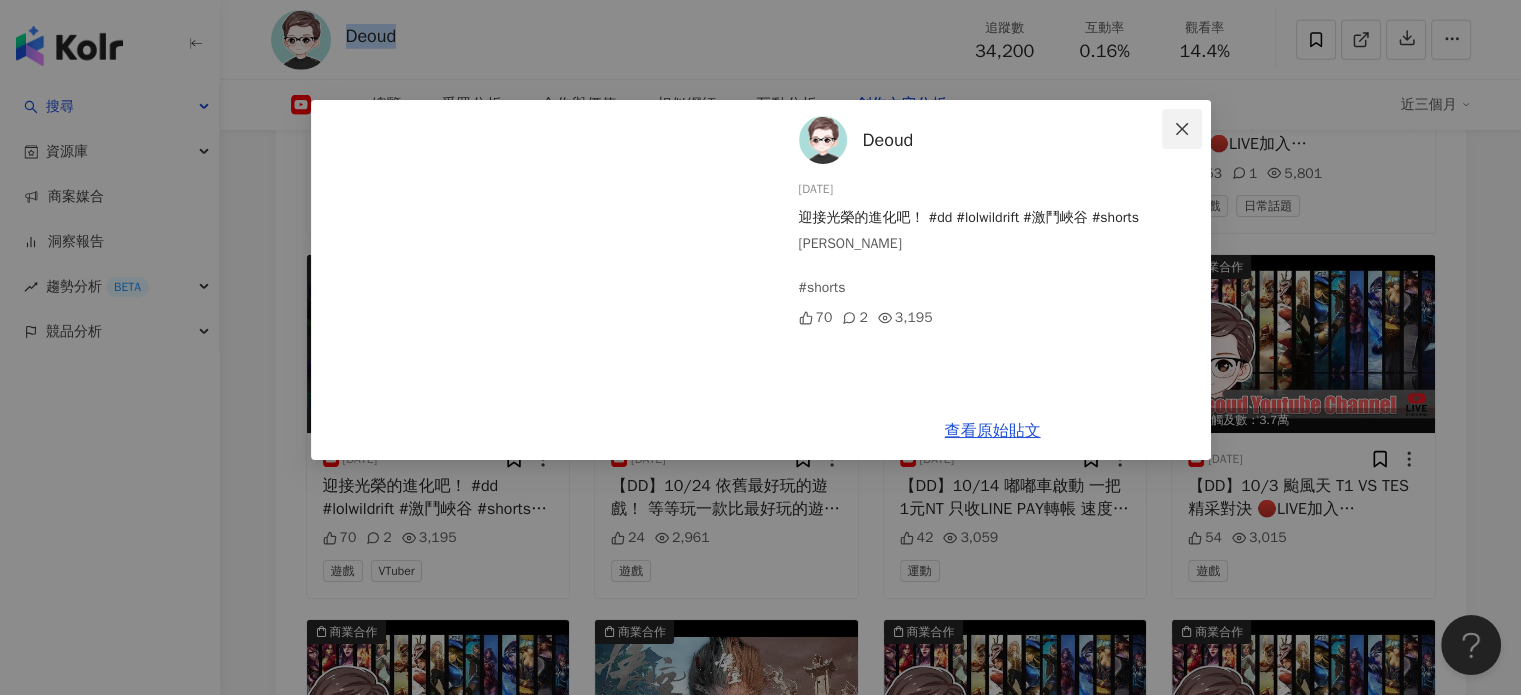 click 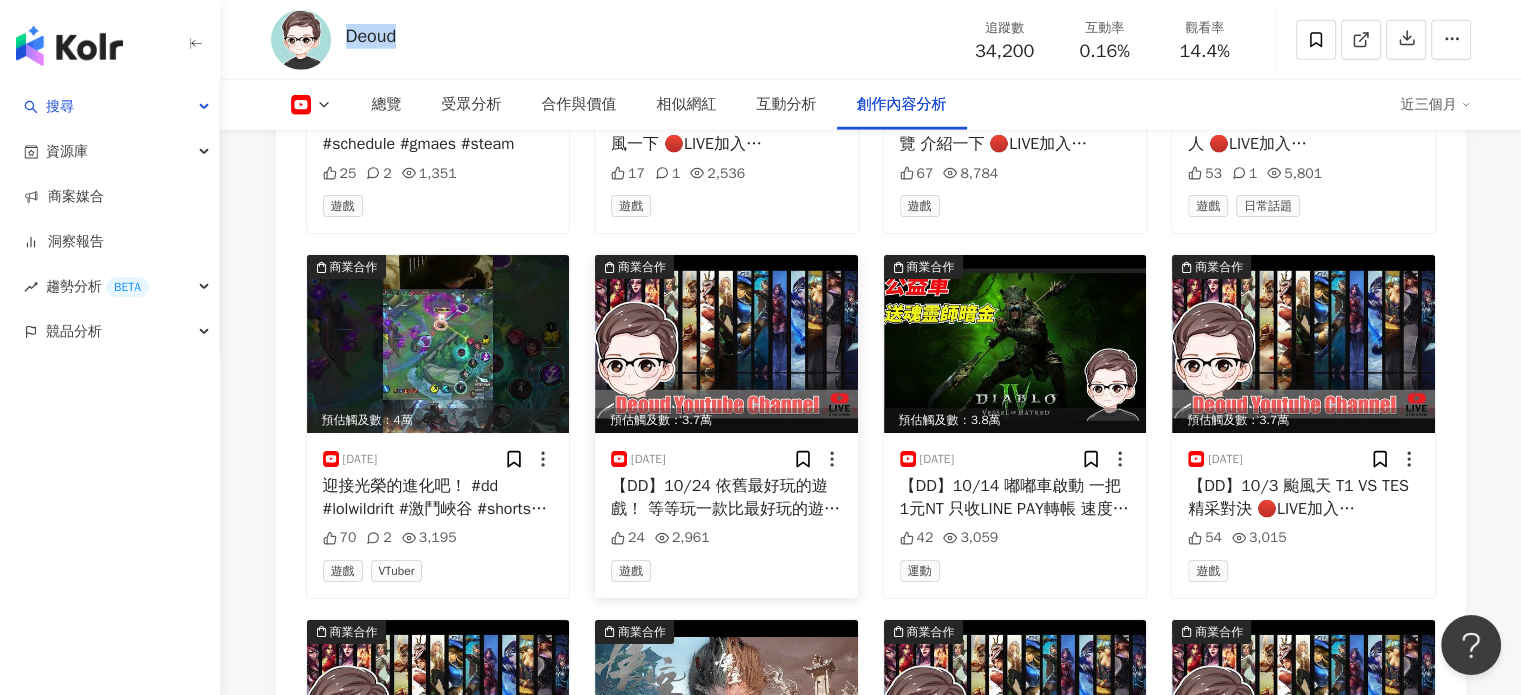 click at bounding box center [726, 344] 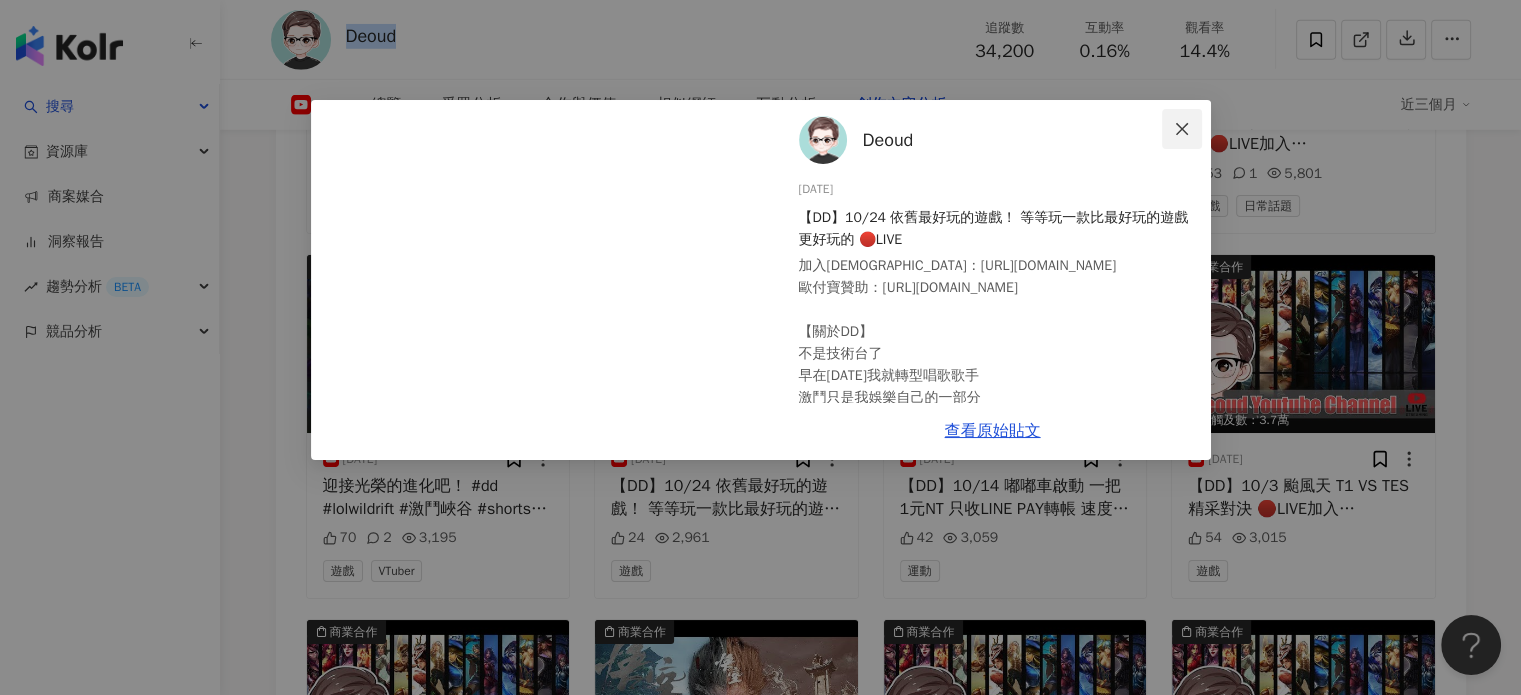 click 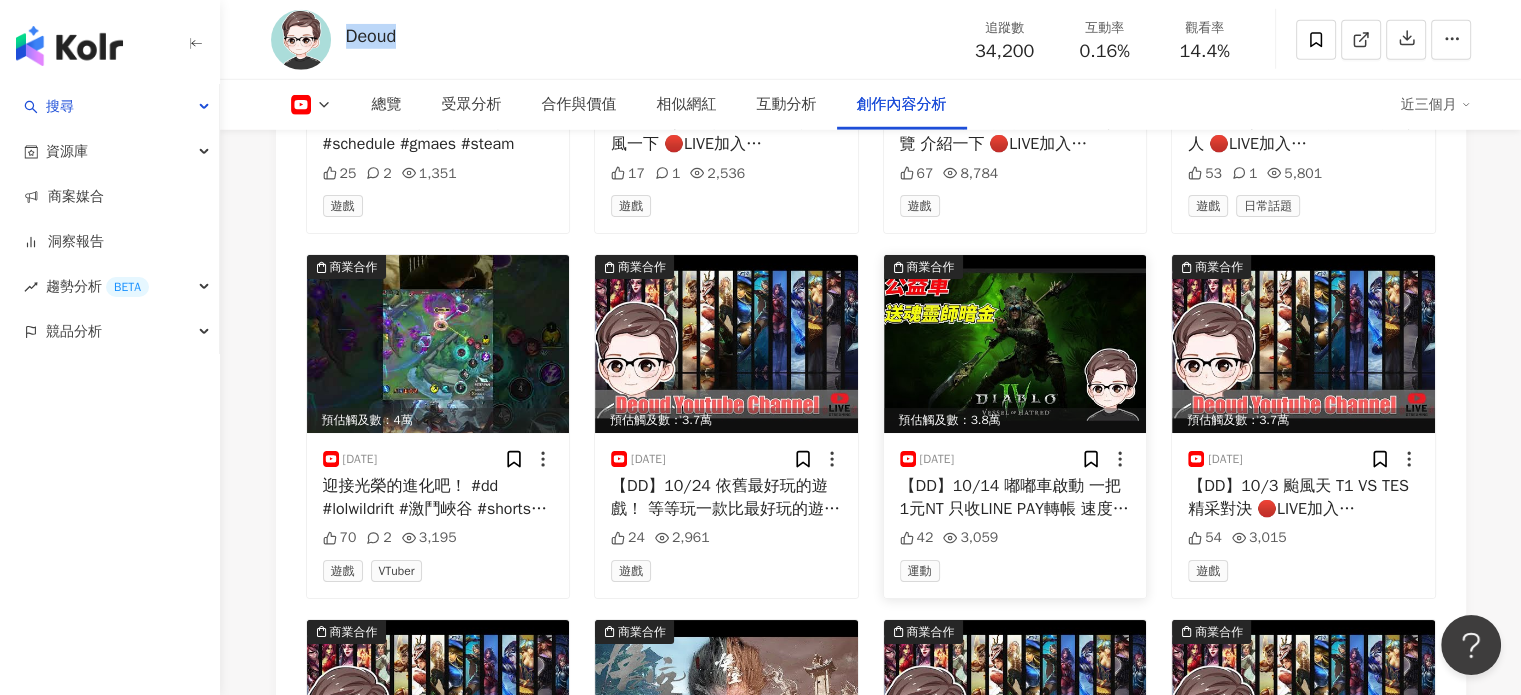 click at bounding box center [1015, 344] 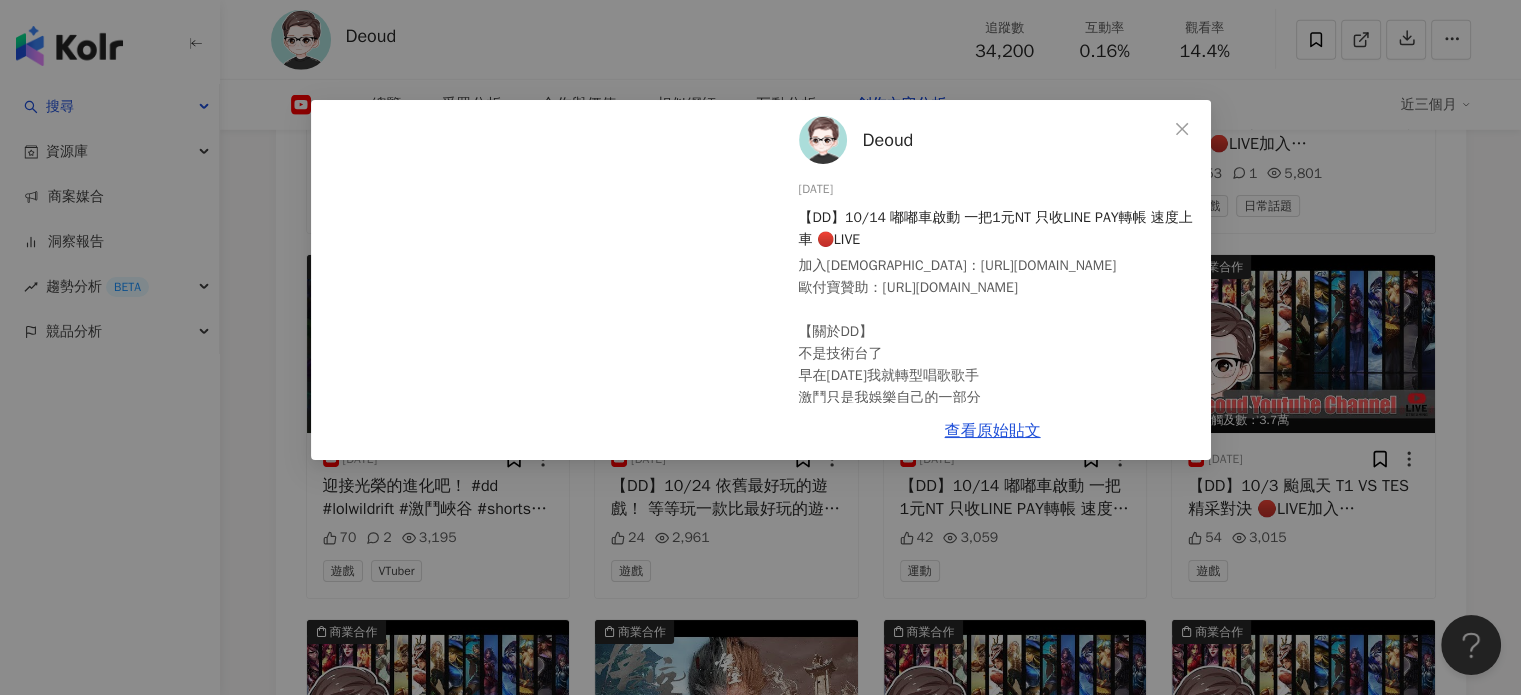 click on "Deoud 2024/10/14 【DD】10/14 嘟嘟車啟動 一把1元NT 只收LINE PAY轉帳 速度上車  🔴LIVE 加入魔教：https://youtube.com/c/Deoud/join
歐付寶贊助：https://reurl.cc/OqW7Av
【關於DD】
不是技術台了
早在三年前我就轉型唱歌歌手
激鬥只是我娛樂自己的一部分
我最討厭的就是誇我激鬥打的好的人
能不能誇我唱歌好聽？
音樂使用：ncs
合作信箱：albehero2929@gmail.com
Line：albehero2323
[NCS Release] 使用版權
----------------------------------------------------------------------
#DD #暗黑破壞神4 #暗黑破壞神 #蹭恨之軀 #diablo4 42 3,059" at bounding box center (993, 251) 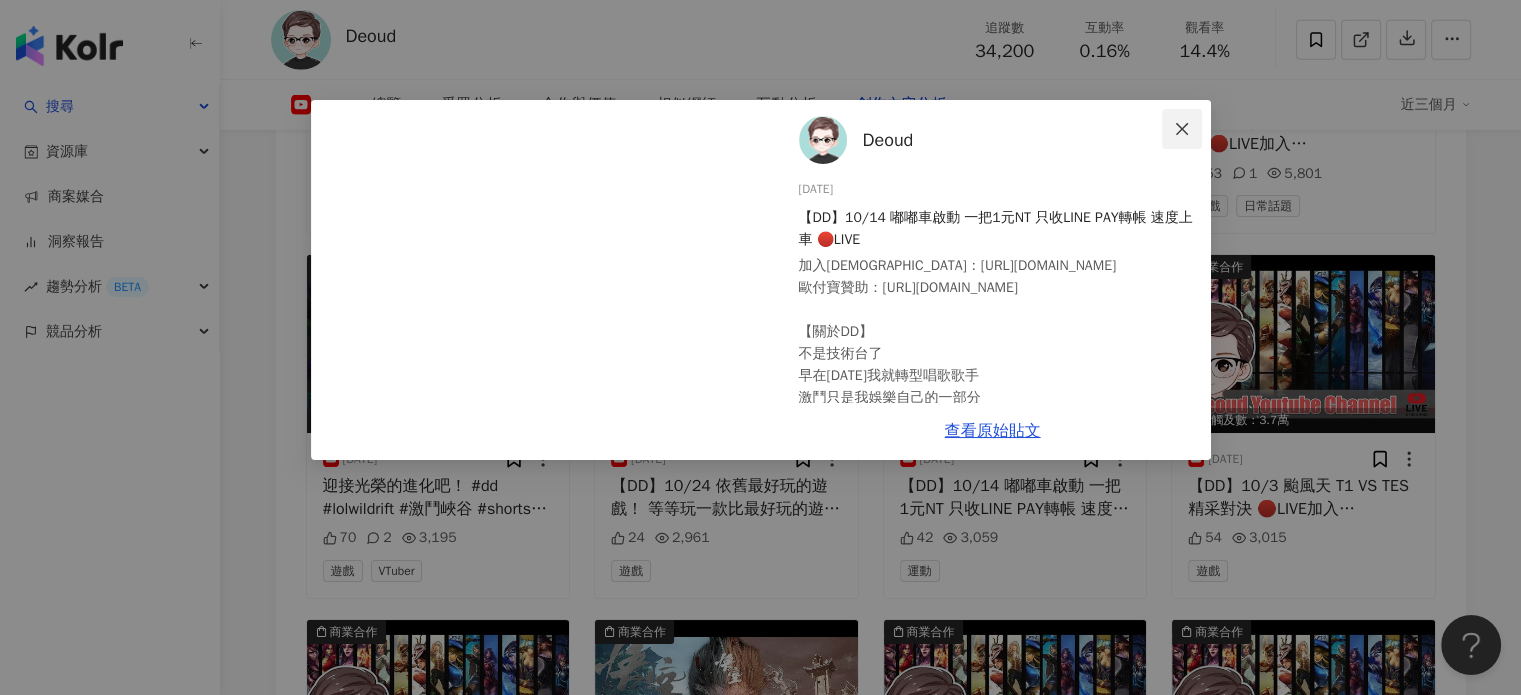 click at bounding box center [1182, 129] 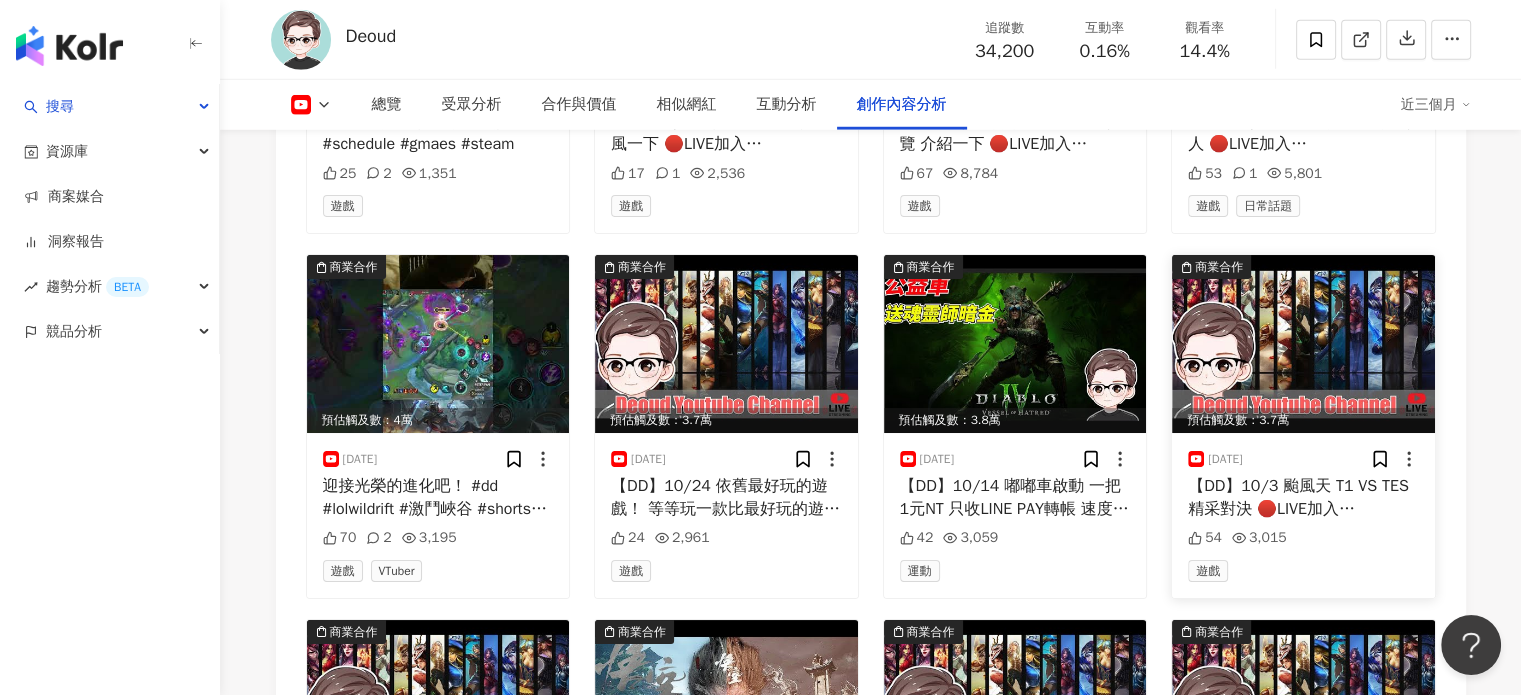 click at bounding box center (1303, 344) 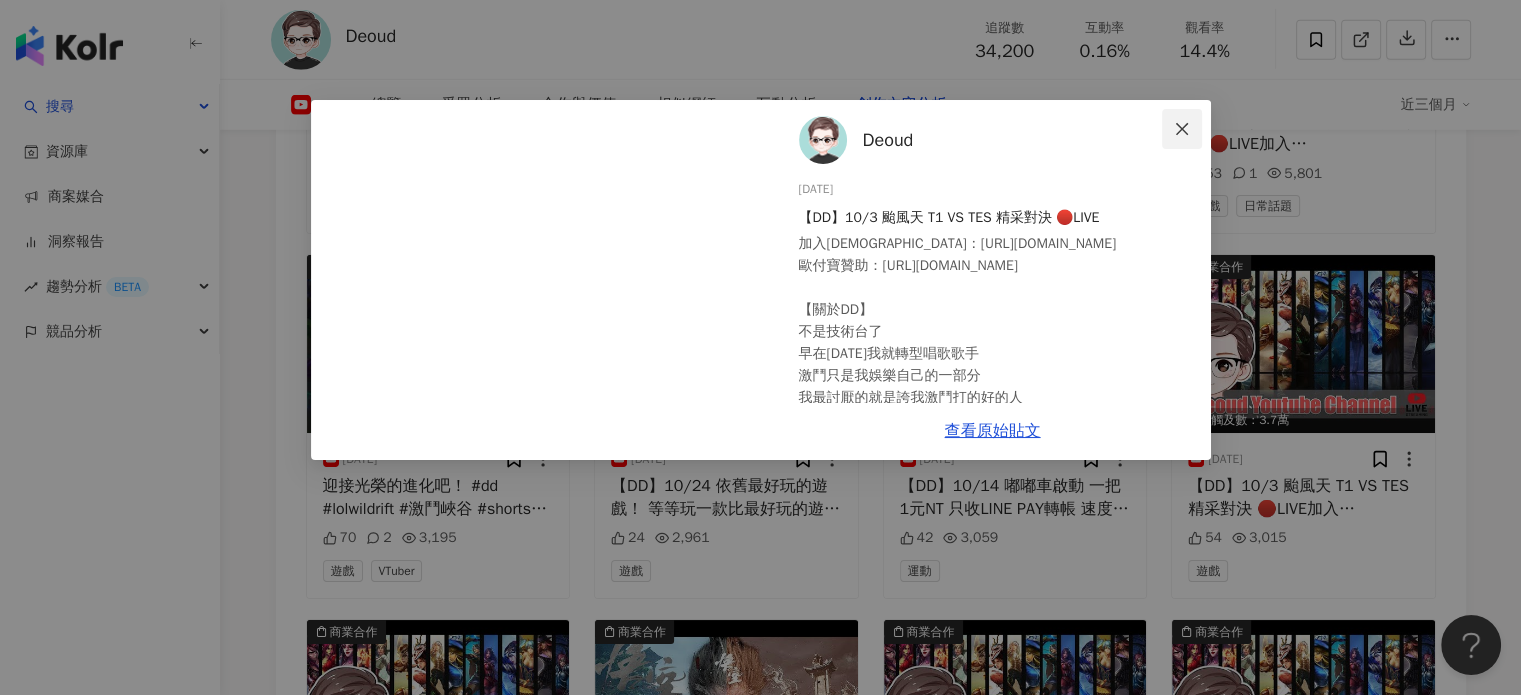 click at bounding box center [1182, 129] 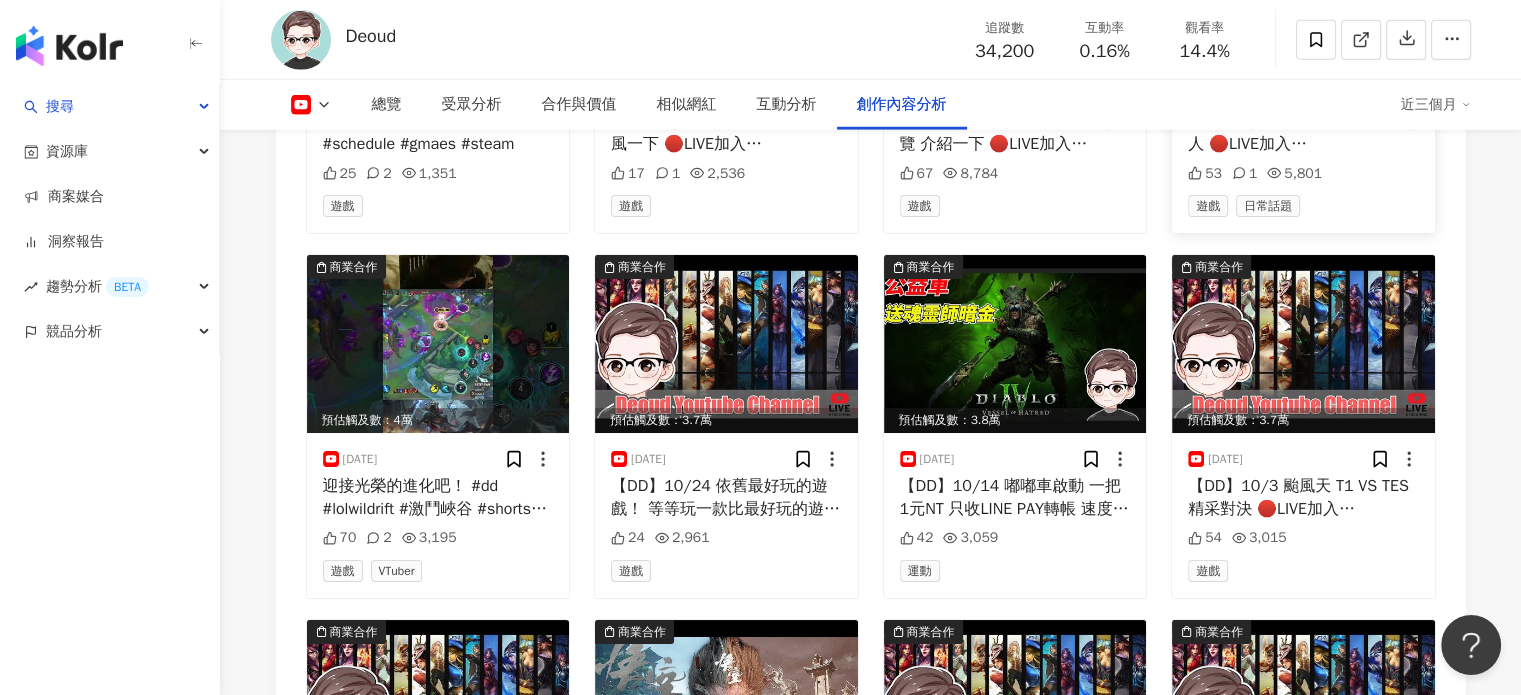 scroll, scrollTop: 5932, scrollLeft: 0, axis: vertical 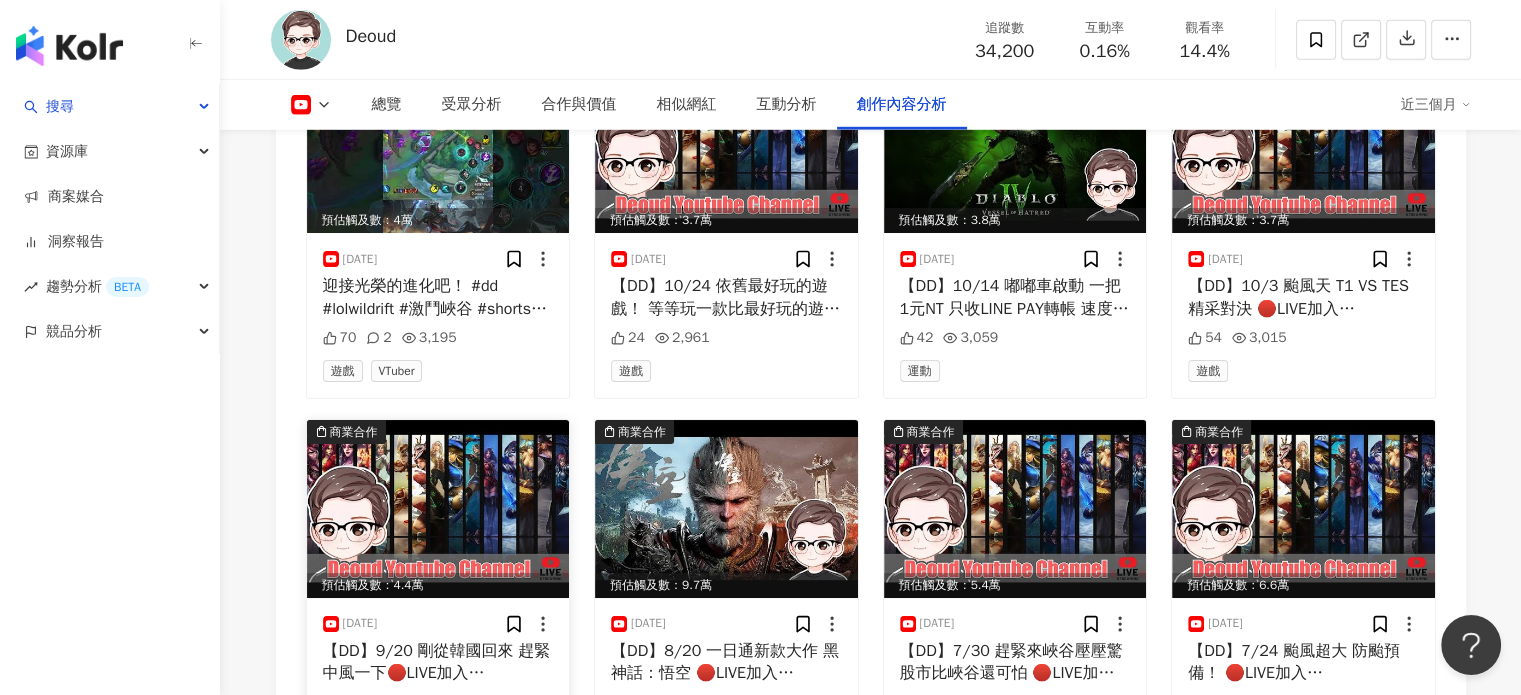 click at bounding box center (438, 509) 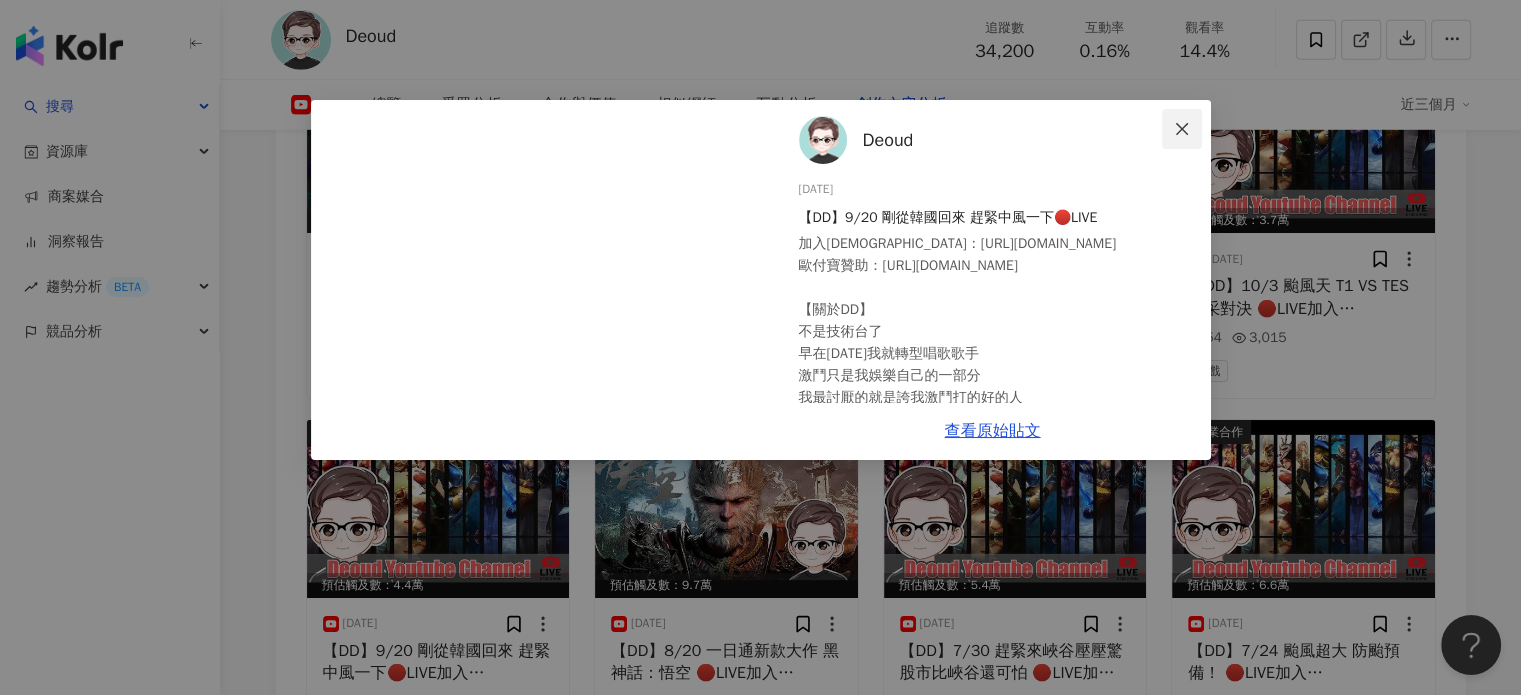 click 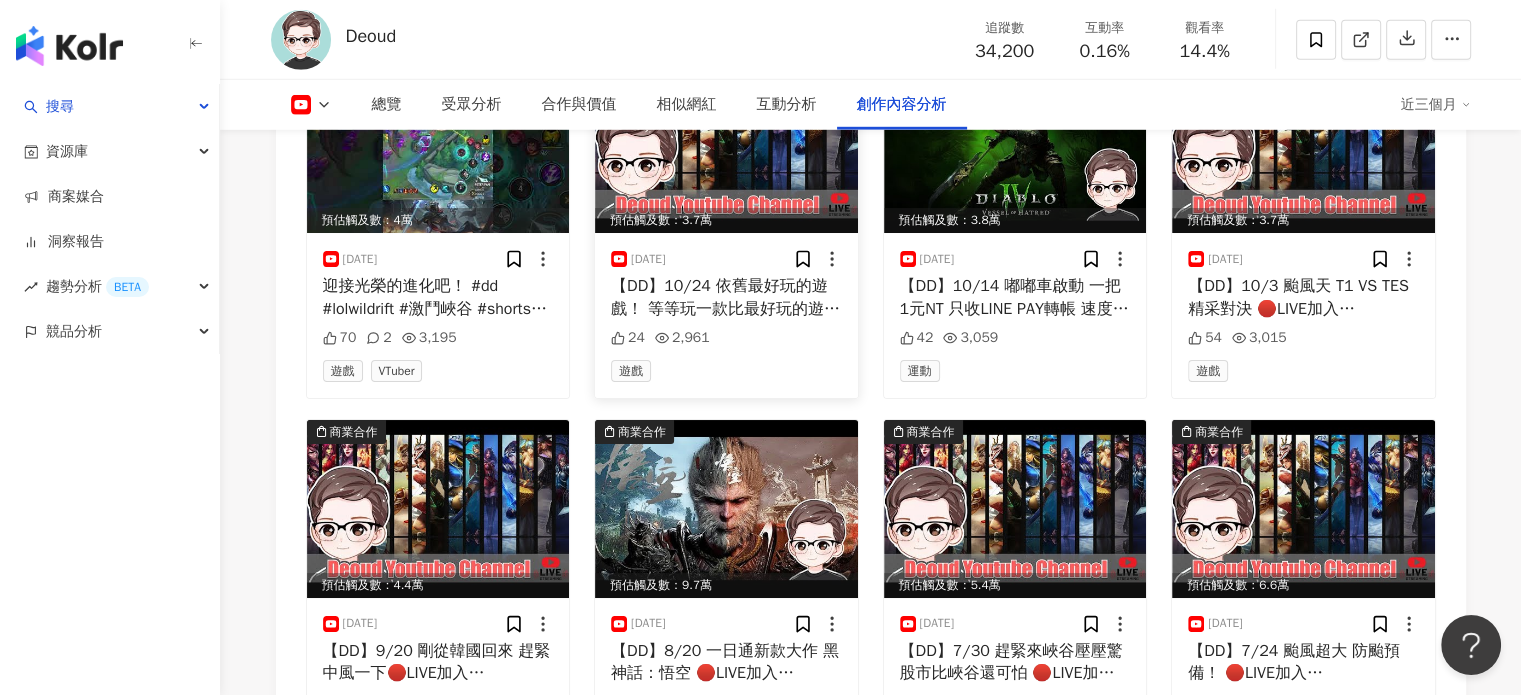 click on "2024/10/24 【DD】10/24 依舊最好玩的遊戲！ 等等玩一款比最好玩的遊戲更好玩的 🔴LIVE加入魔教：https://youtube.com/c/Deoud/join
歐付寶贊助：https://reurl.cc/OqW7Av
【關於DD】
不是技術台了
早在三年前我就轉型唱歌歌手
激鬥只是我娛樂自己的一部分
我最討厭的就是誇我激鬥打的好的人
能不能誇我唱歌好聽？
音樂使用：ncs
合作信箱：albehero2929@gmail.com
Line：albehero2323
[NCS Release] 使用版權
----------------------------------------------------------------------
#DD #激鬥峽谷 #英雄聯盟手遊 24 2,961 遊戲" at bounding box center [726, 315] 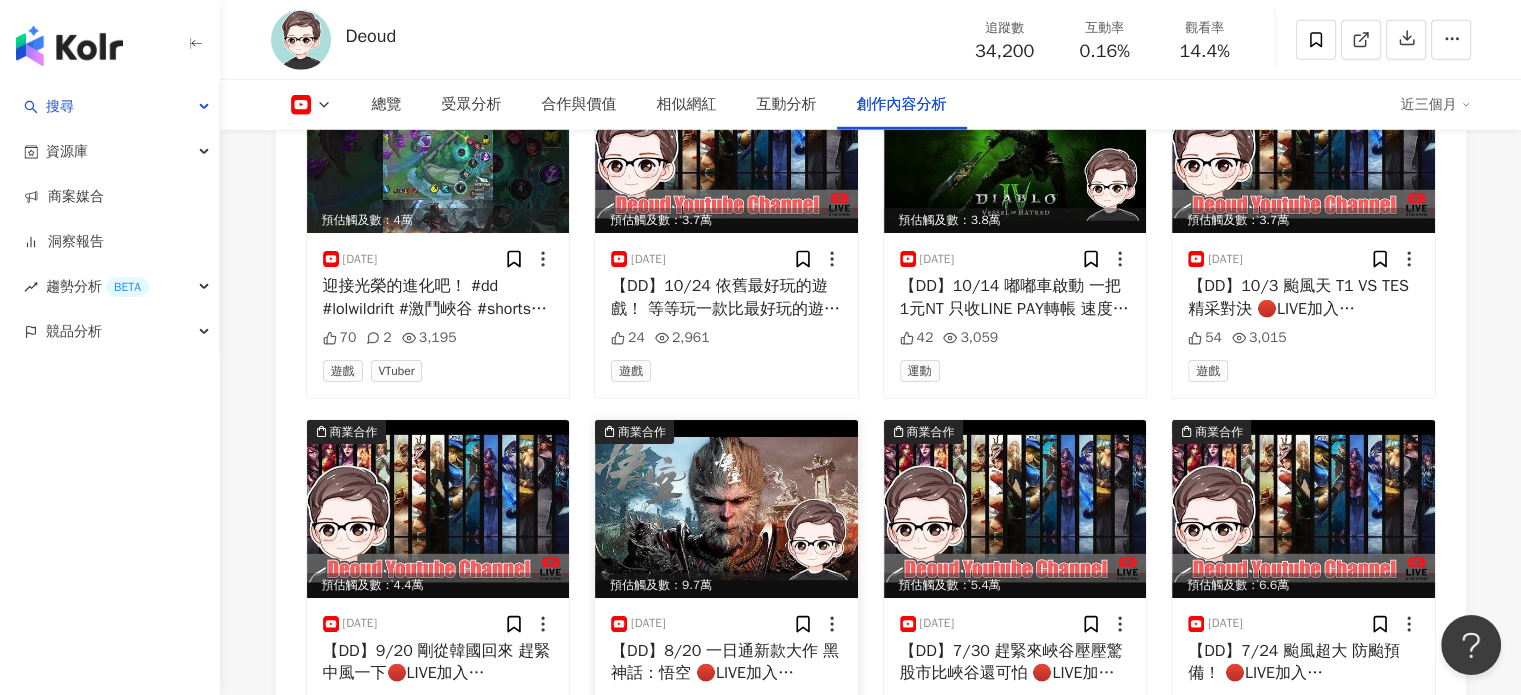 click at bounding box center [726, 509] 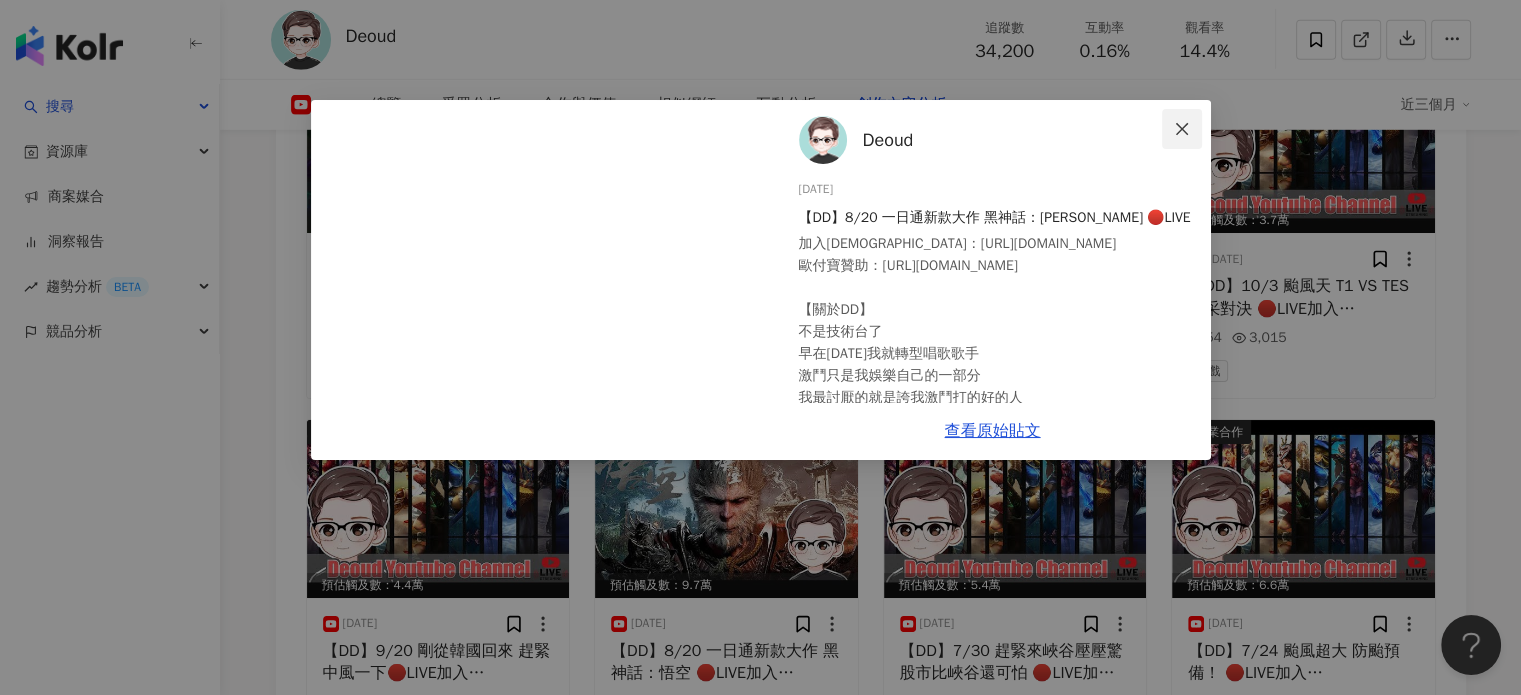 click 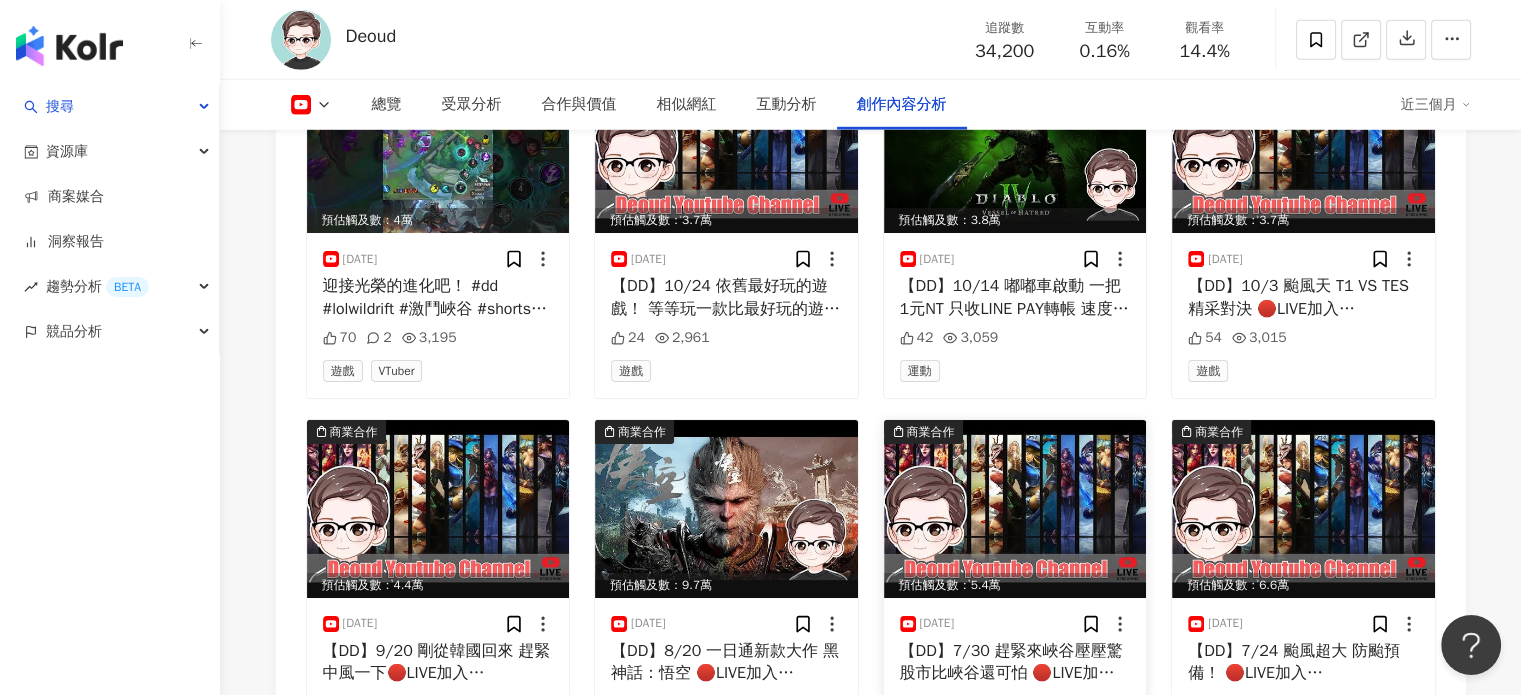 click at bounding box center (1015, 509) 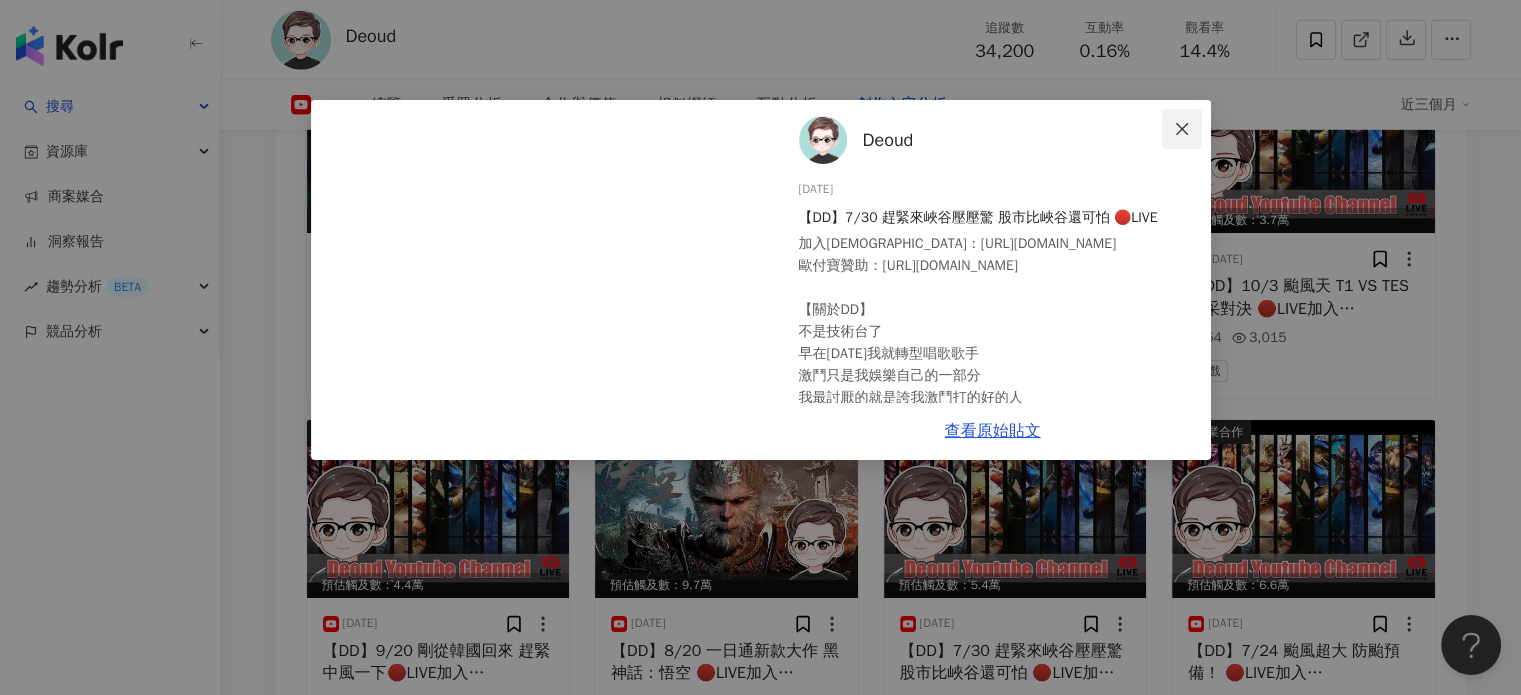 click 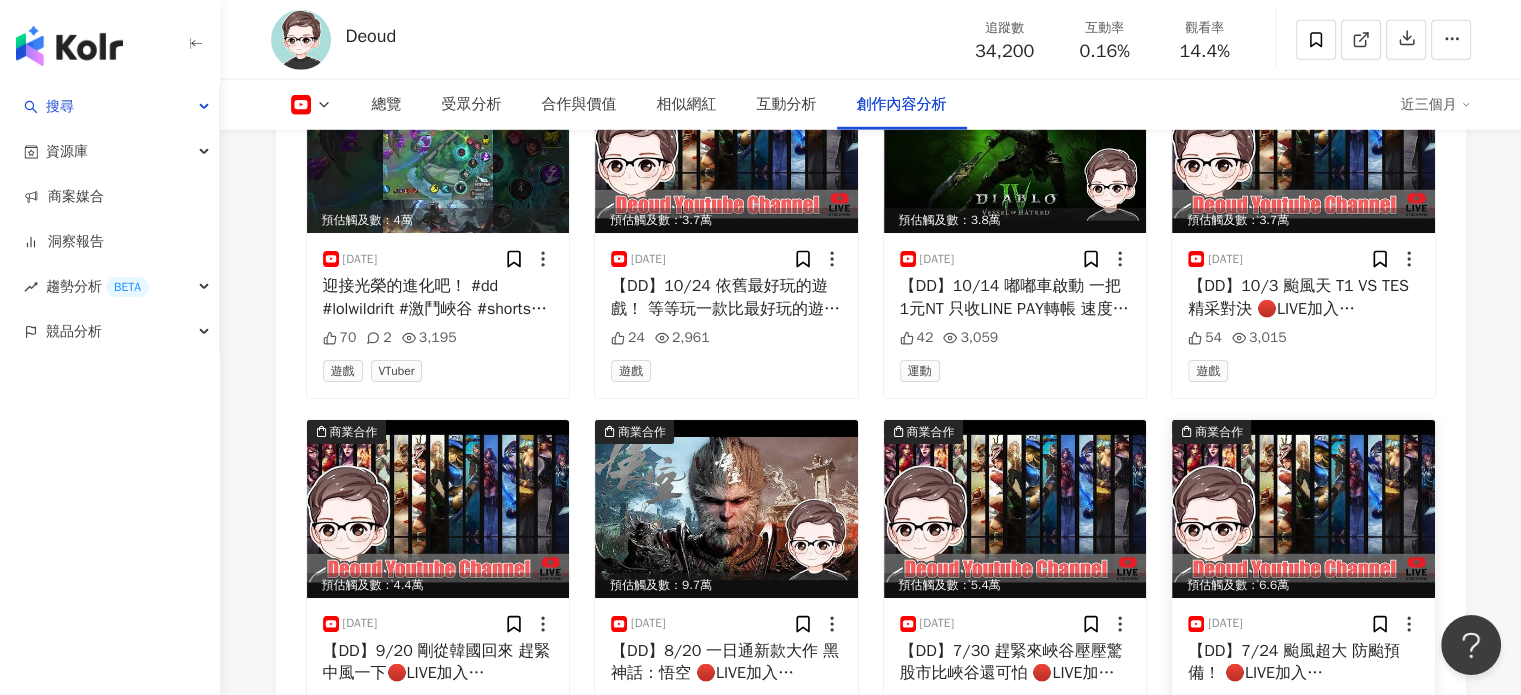 click at bounding box center [1303, 509] 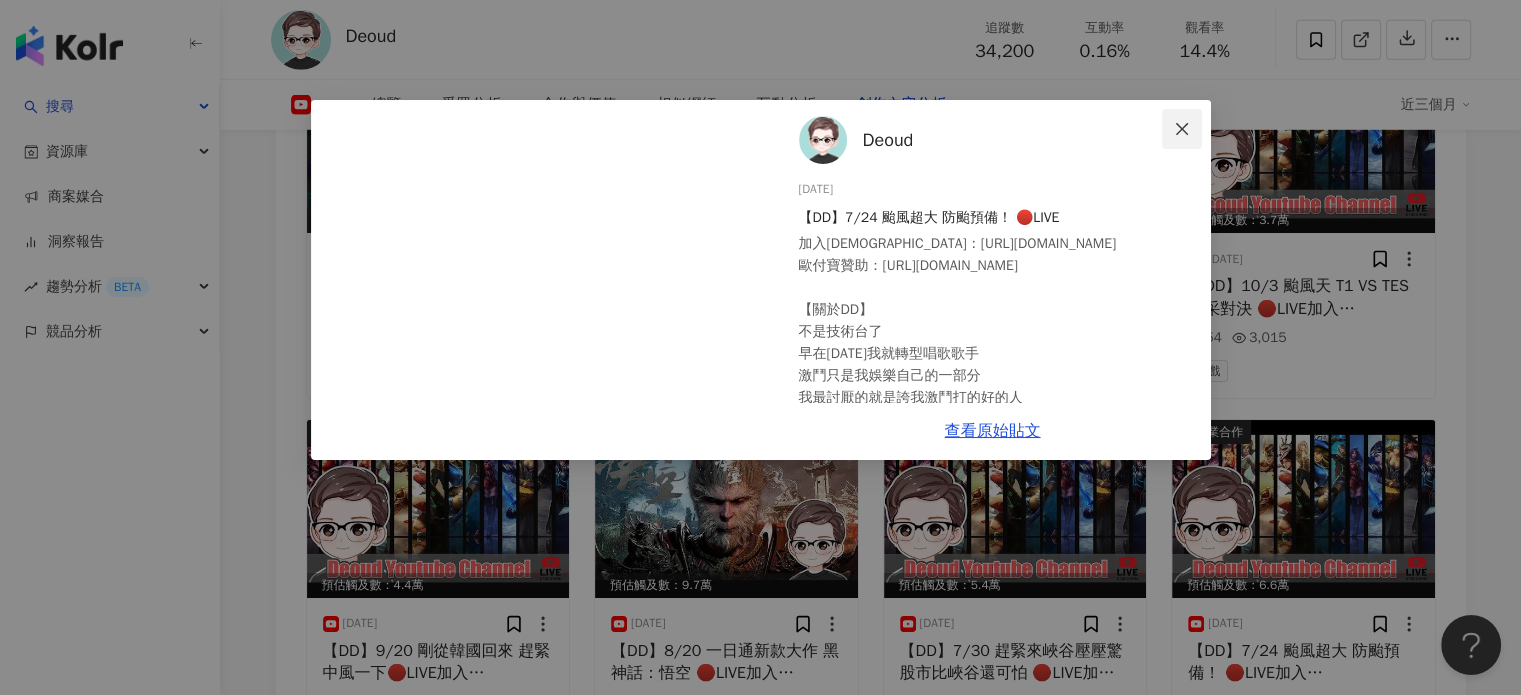 click at bounding box center [1182, 129] 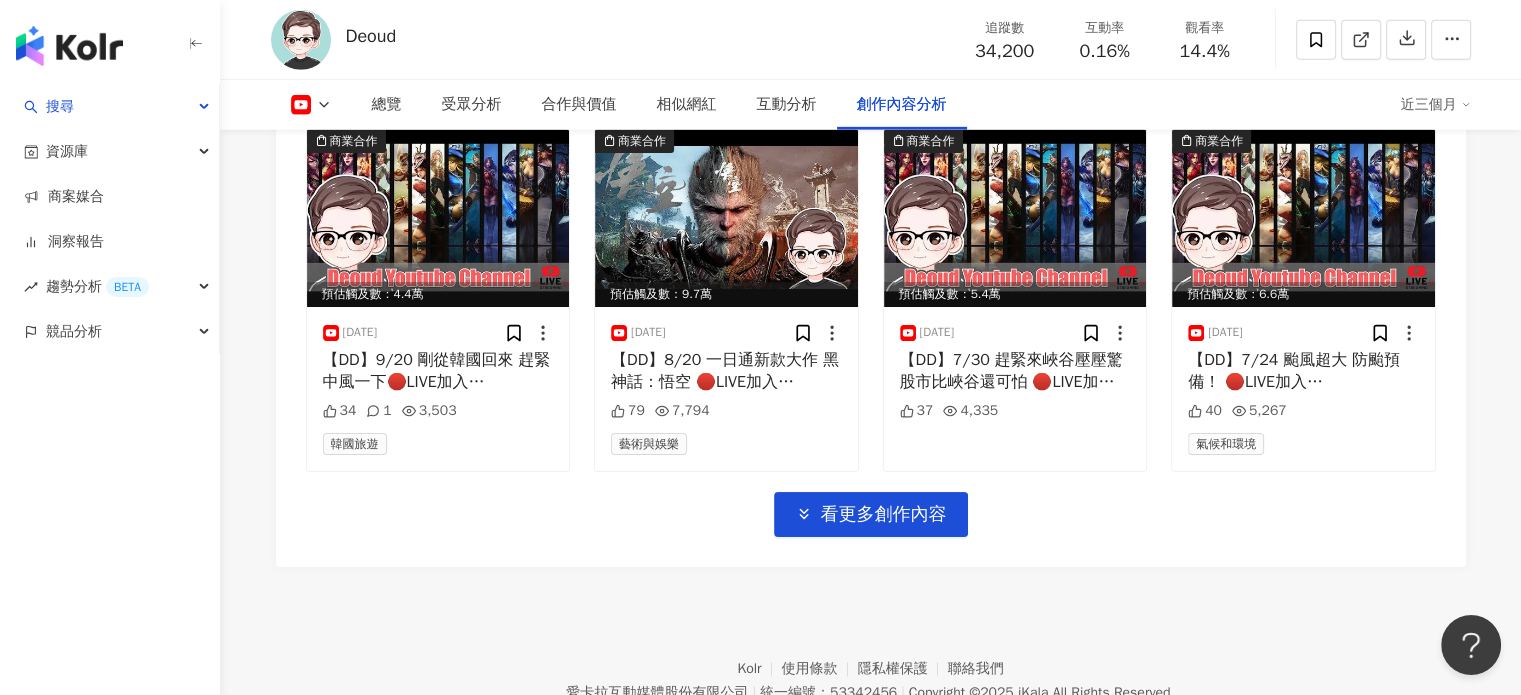 scroll, scrollTop: 6329, scrollLeft: 0, axis: vertical 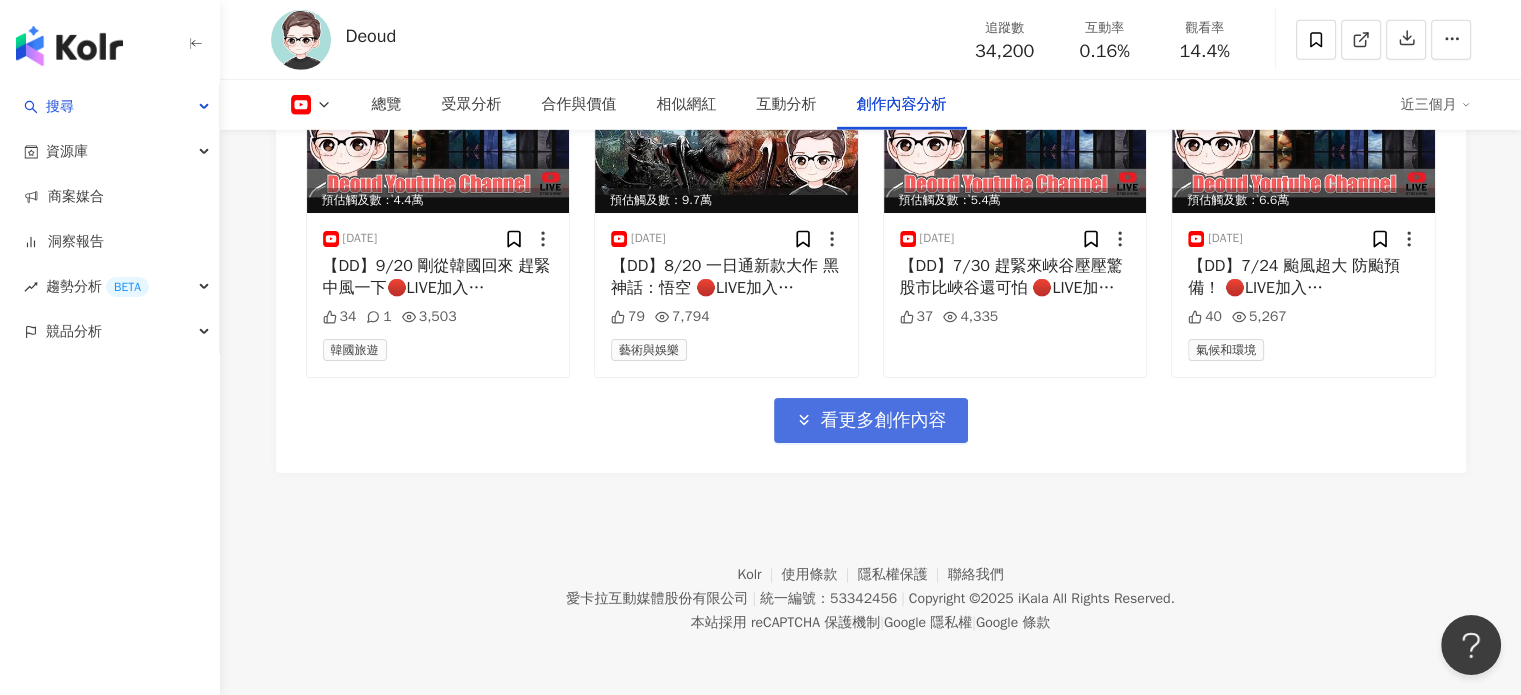 click on "看更多創作內容" at bounding box center (871, 420) 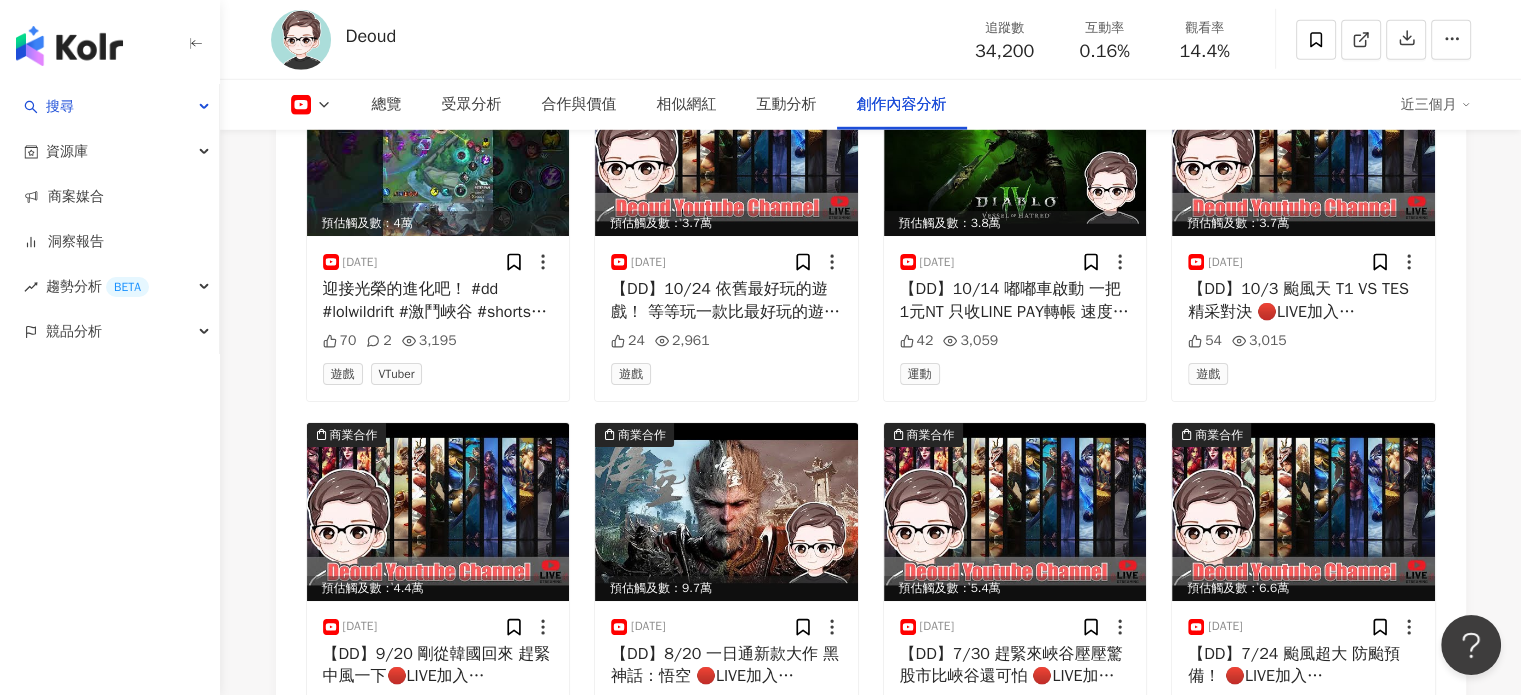 scroll, scrollTop: 5964, scrollLeft: 0, axis: vertical 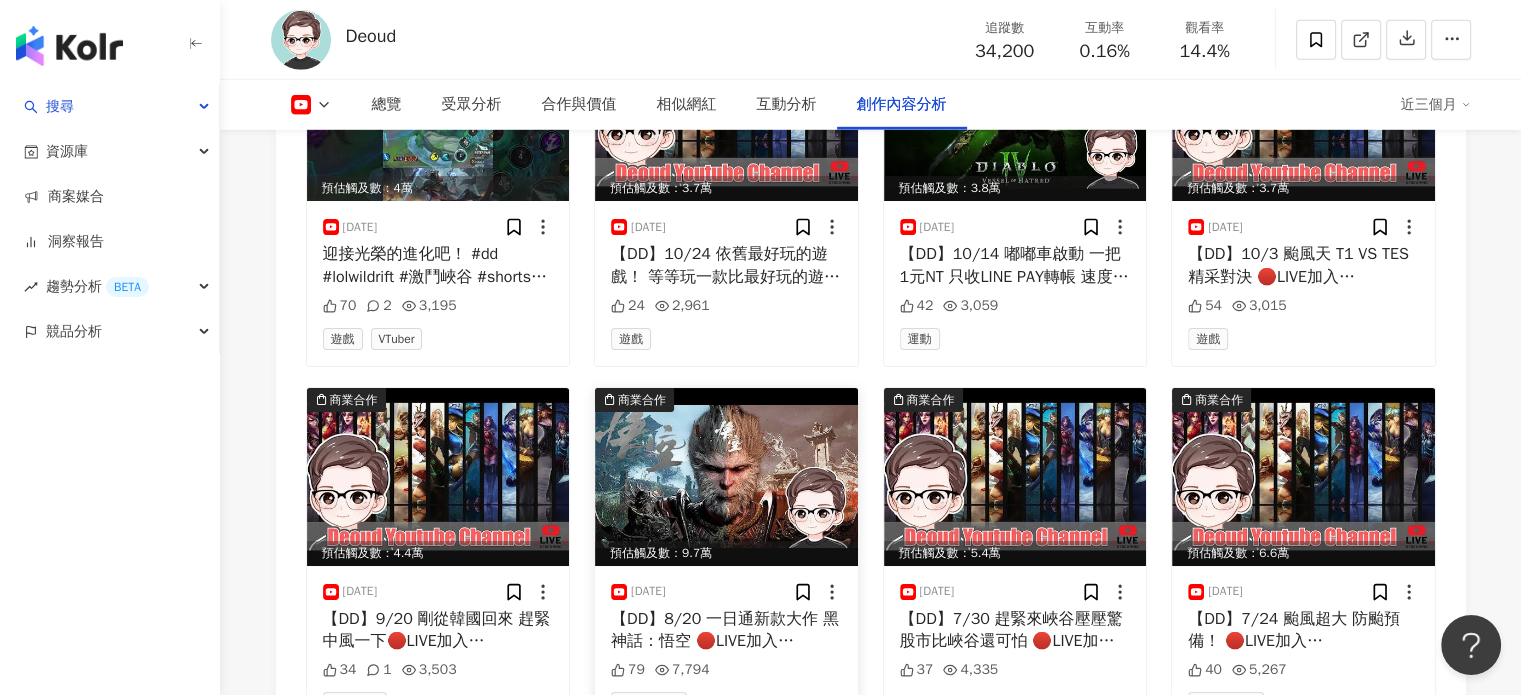 click at bounding box center [726, 477] 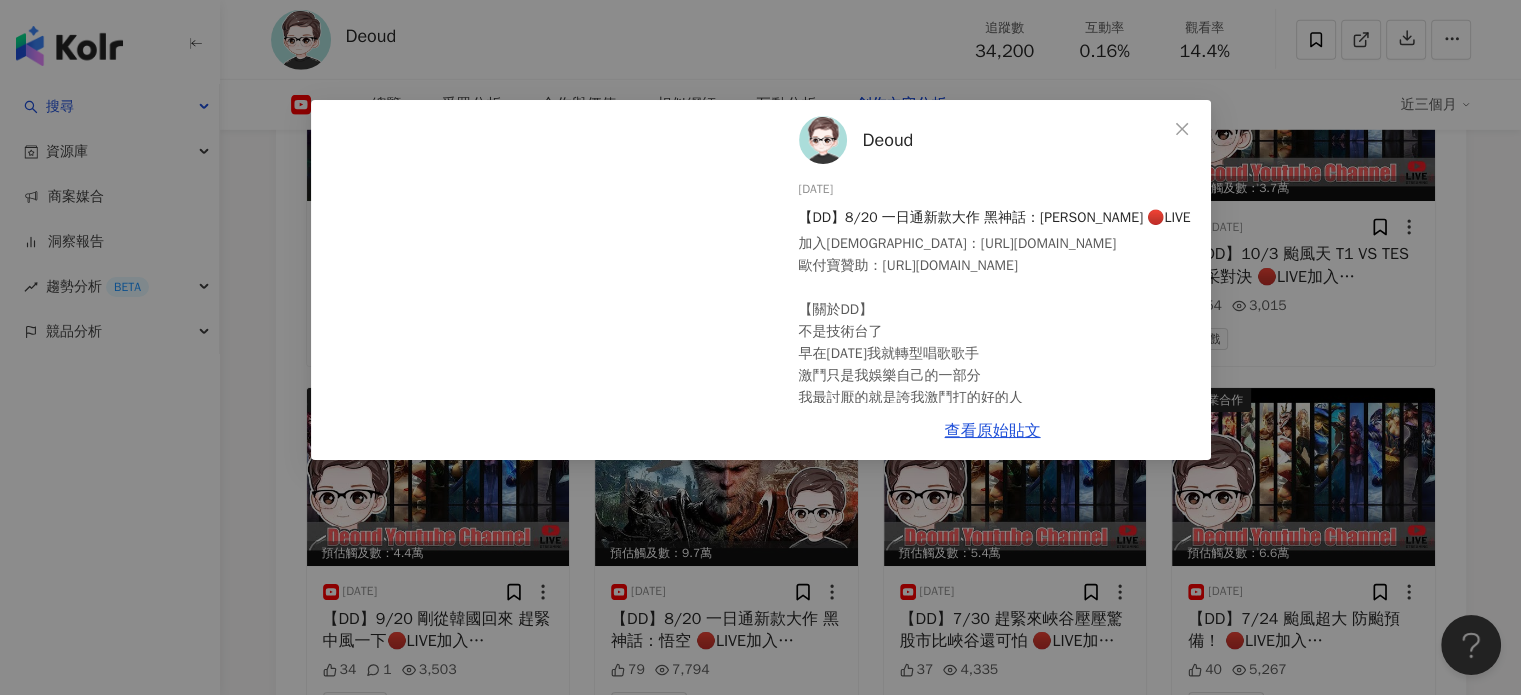 click 